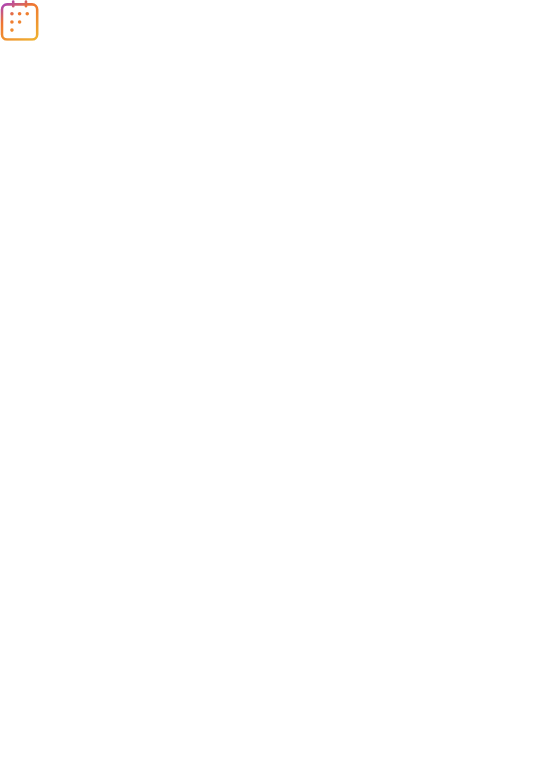 scroll, scrollTop: 0, scrollLeft: 0, axis: both 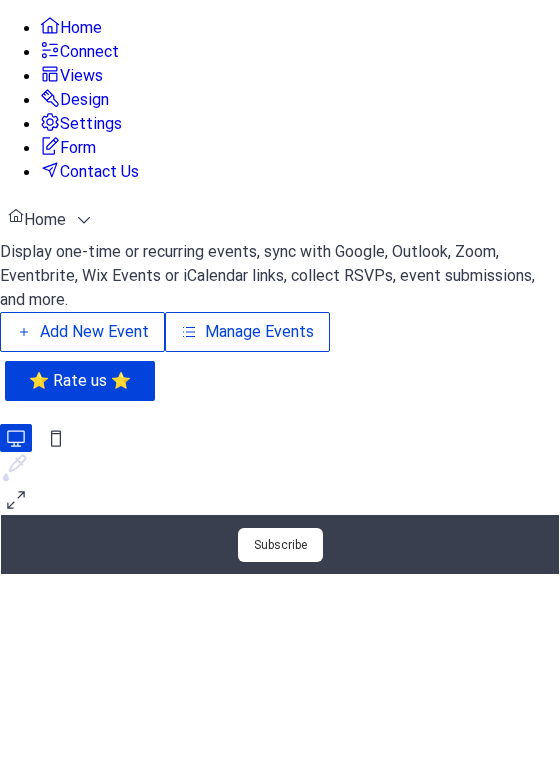click on "Add New Event" at bounding box center (94, 332) 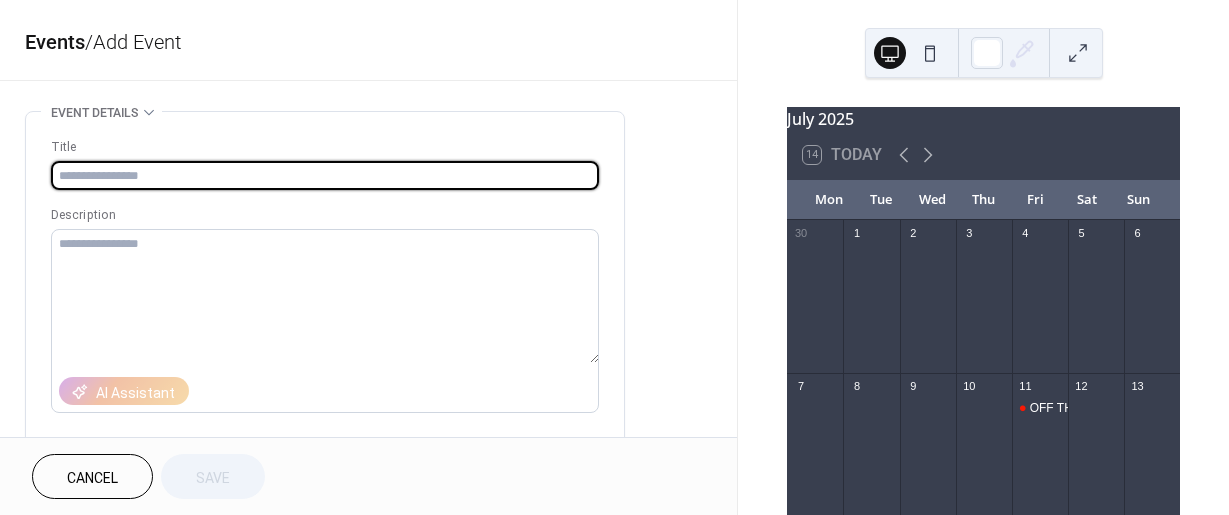 scroll, scrollTop: 0, scrollLeft: 0, axis: both 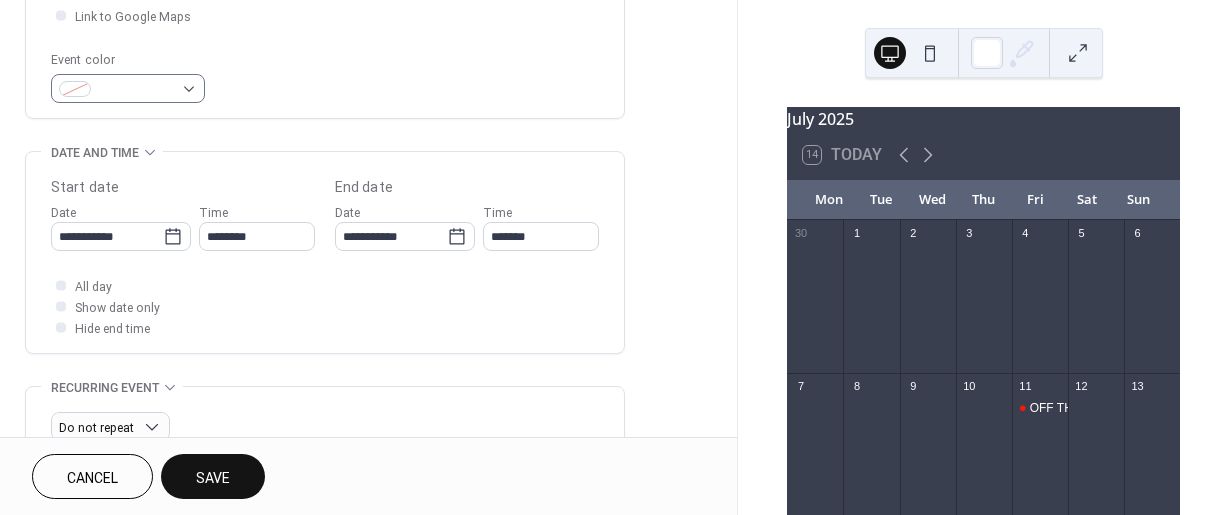 type on "**********" 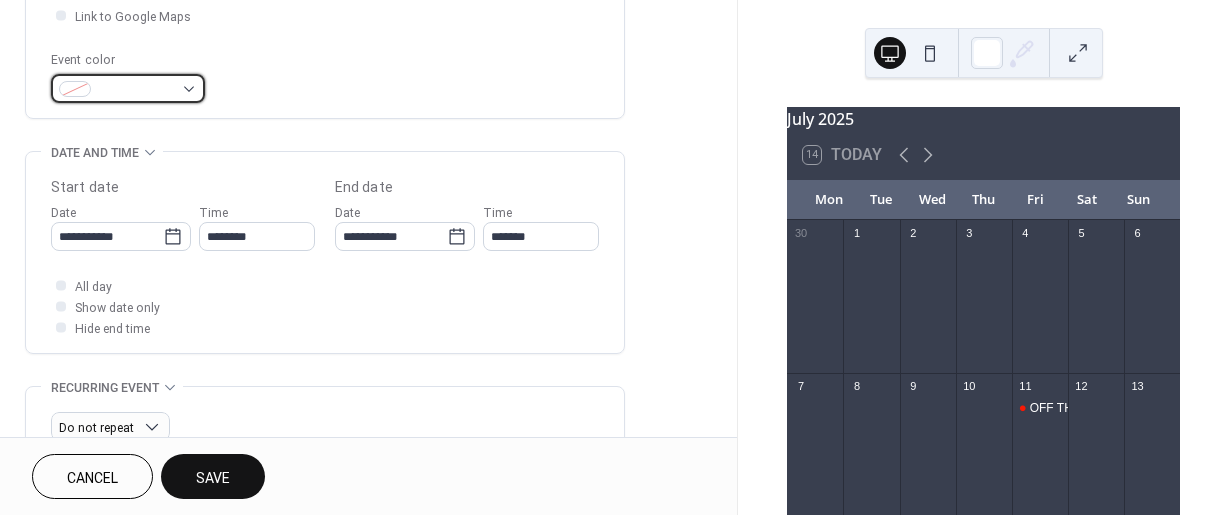 click at bounding box center (128, 88) 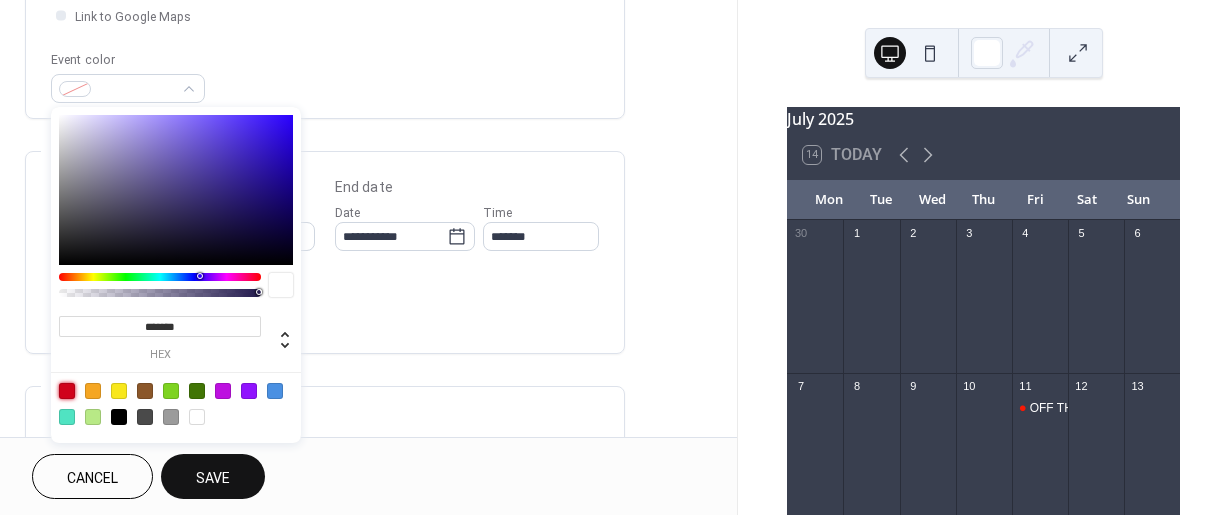 click at bounding box center (67, 391) 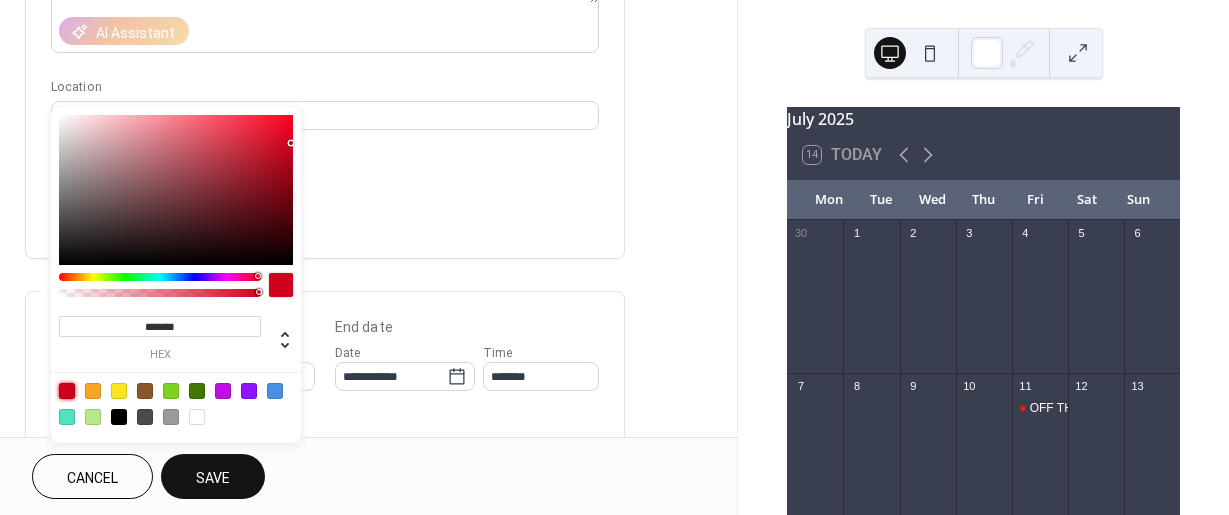 scroll, scrollTop: 400, scrollLeft: 0, axis: vertical 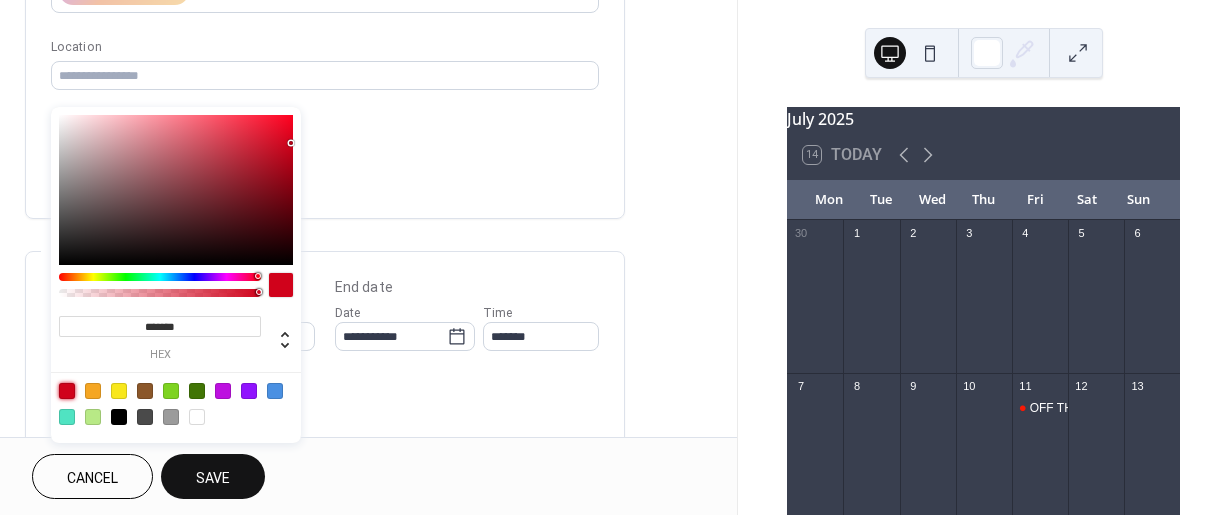 click on "**********" at bounding box center (405, 326) 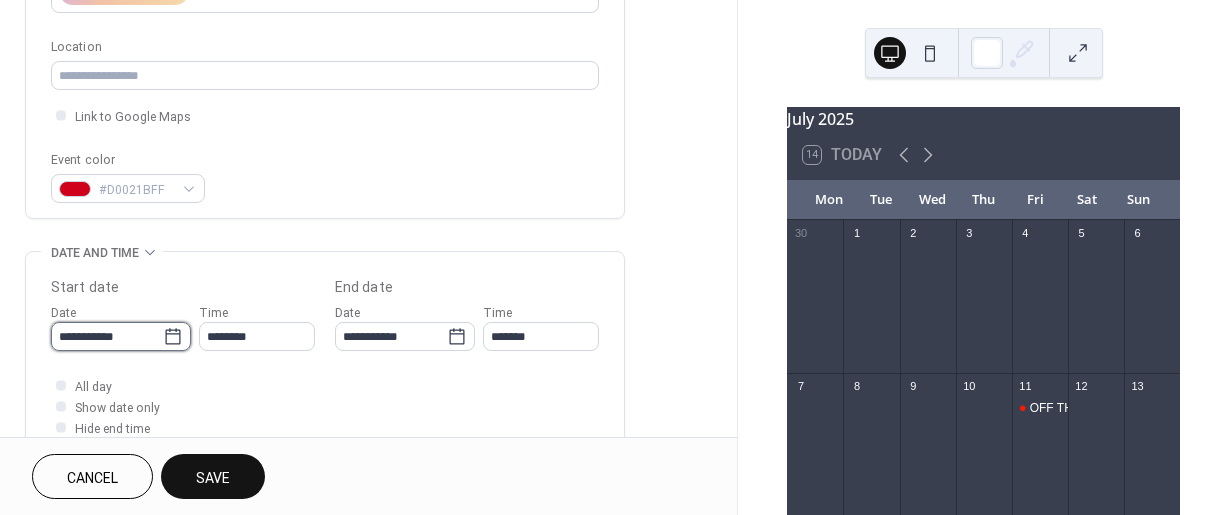 click on "**********" at bounding box center [107, 336] 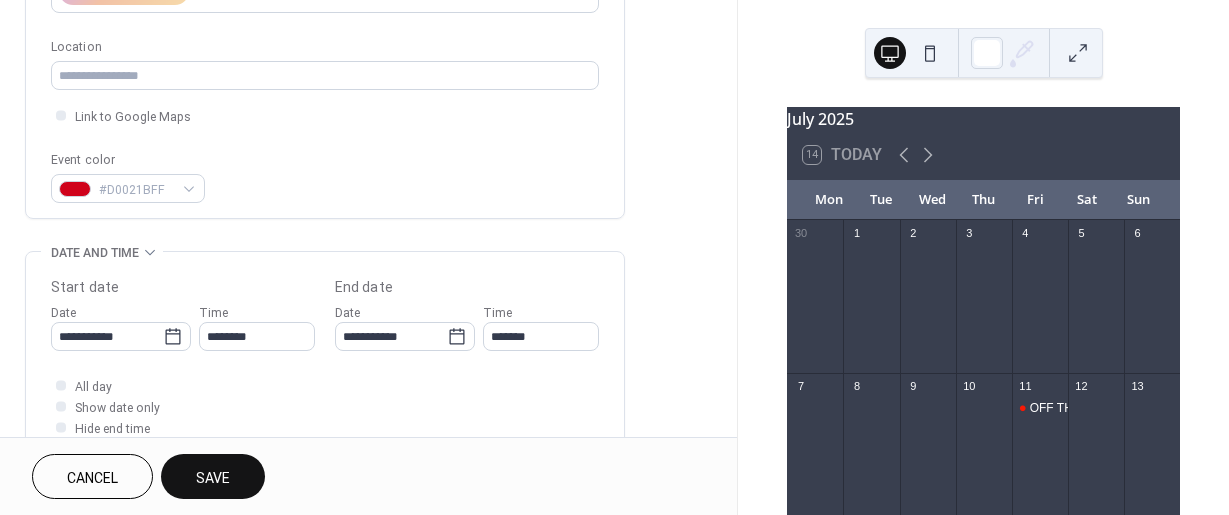 click on "July 2025 14 Today Mon Tue Wed Thu Fri Sat Sun 30 1 2 3 4 5 6 7 8 9 10 11 OFF THE HOOK 12 13 14 15 16 17 18 OFF THE HOOK 19 20 21 22 23 24 25 OFF THE HOOK 26 27 28 29 30 31 1 2 3 4 5 6 7 8 9 10 Subscribe" at bounding box center (983, 257) 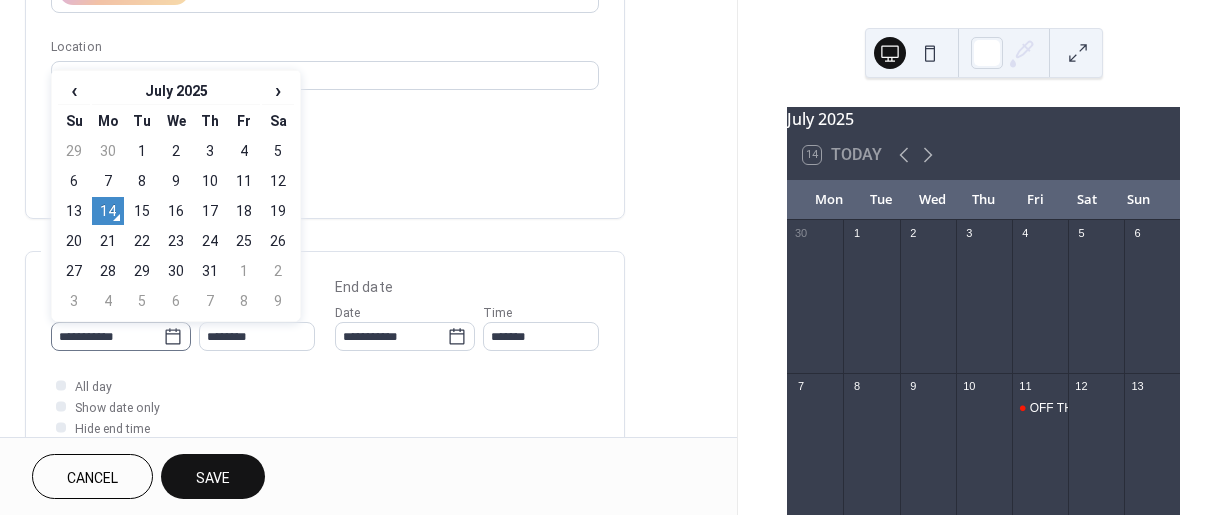 click 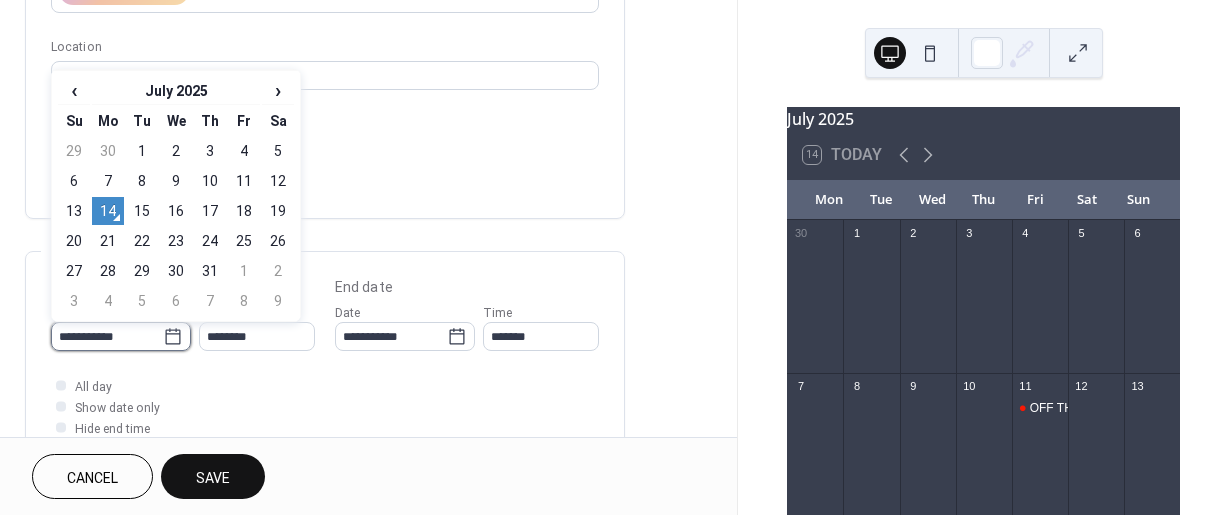 click on "**********" at bounding box center [107, 336] 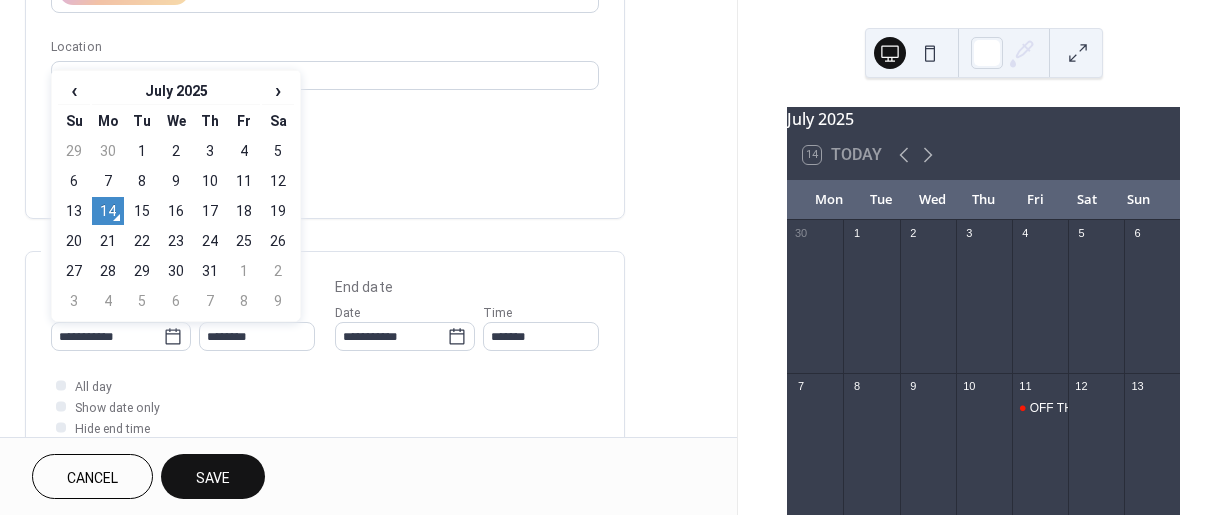 click on "›" at bounding box center (278, 90) 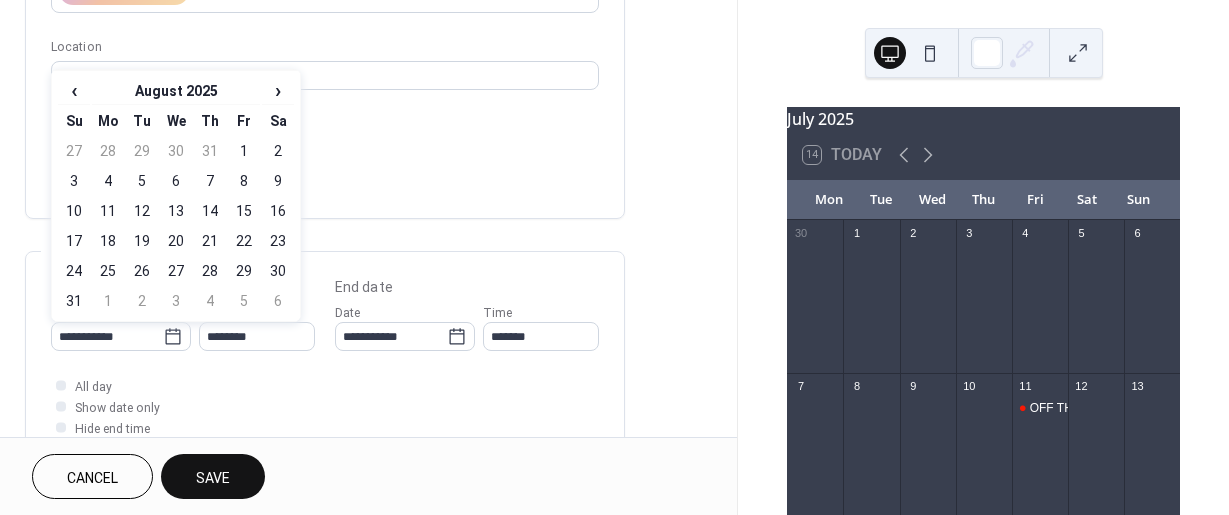 click on "›" at bounding box center [278, 90] 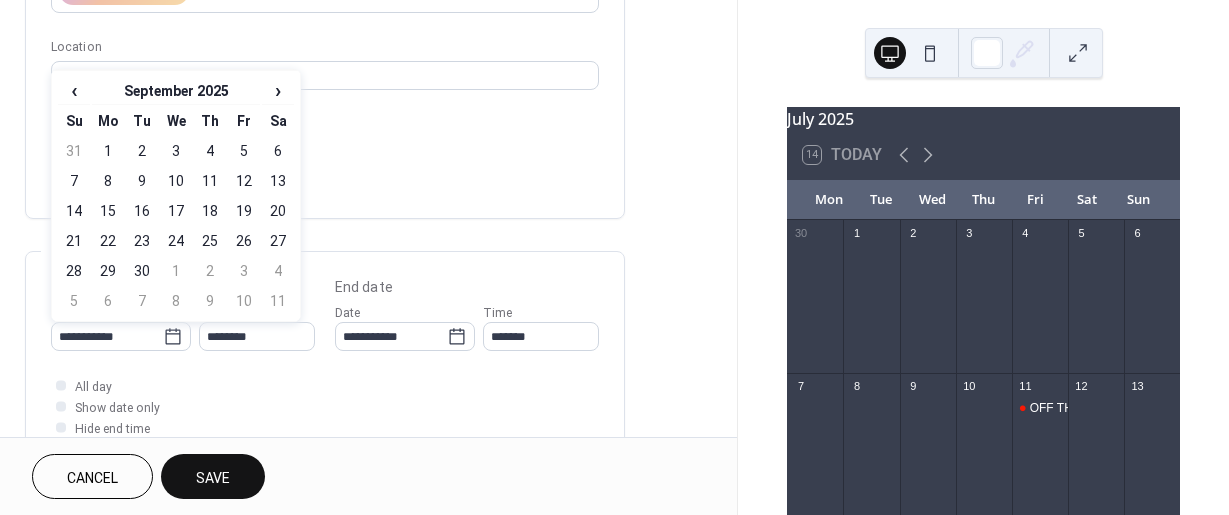 click on "›" at bounding box center [278, 90] 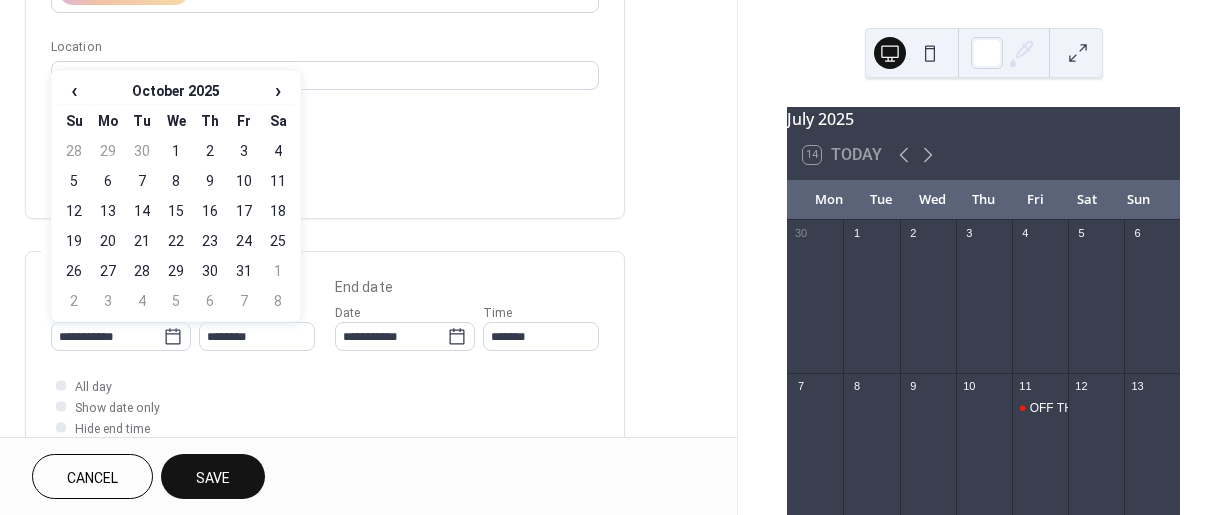 click on "›" at bounding box center [278, 90] 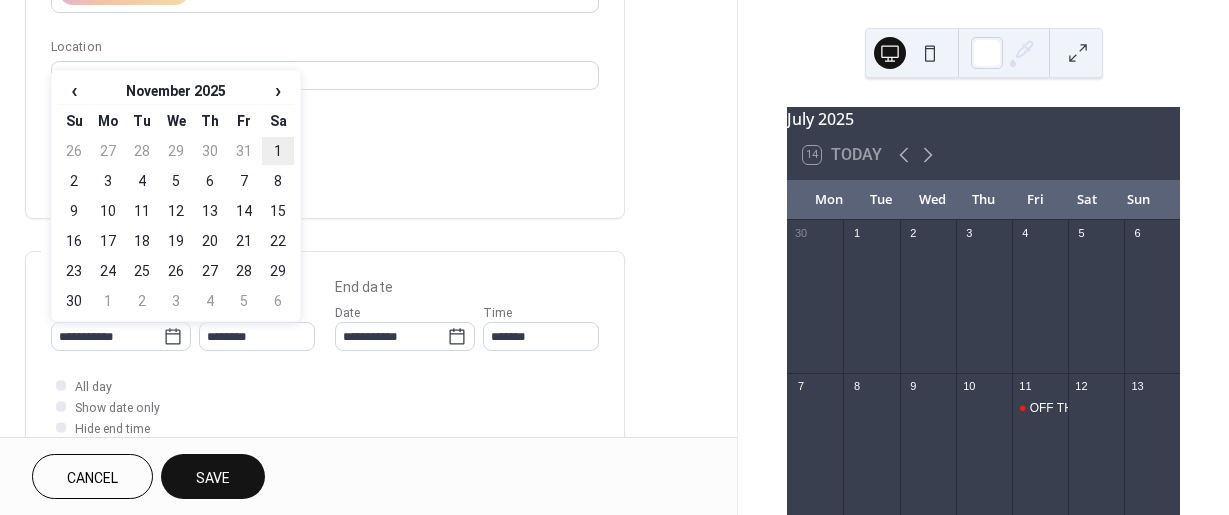 click on "1" at bounding box center [278, 151] 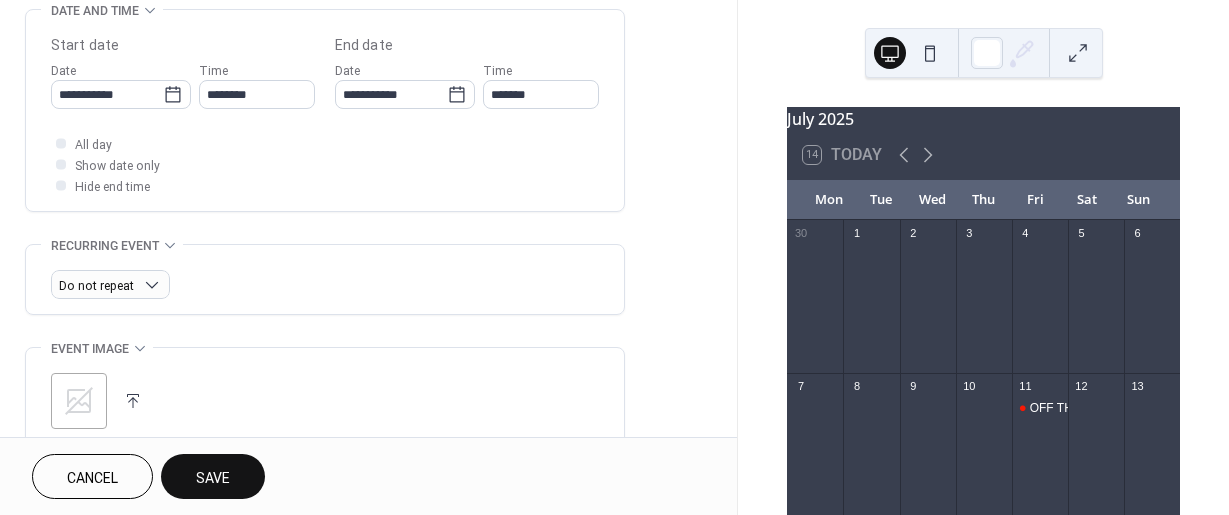 scroll, scrollTop: 700, scrollLeft: 0, axis: vertical 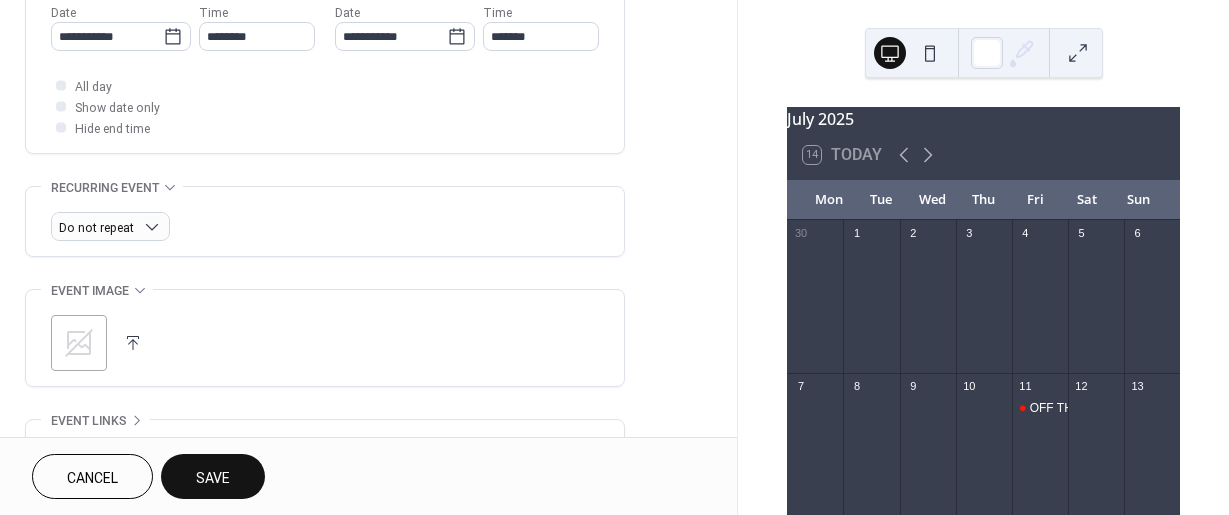 click 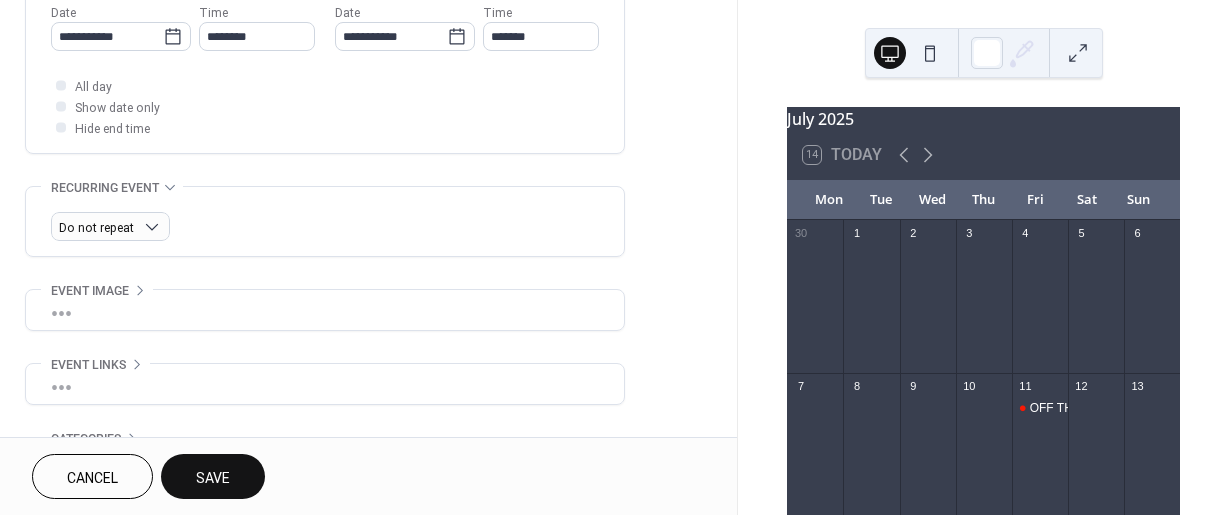 scroll, scrollTop: 800, scrollLeft: 0, axis: vertical 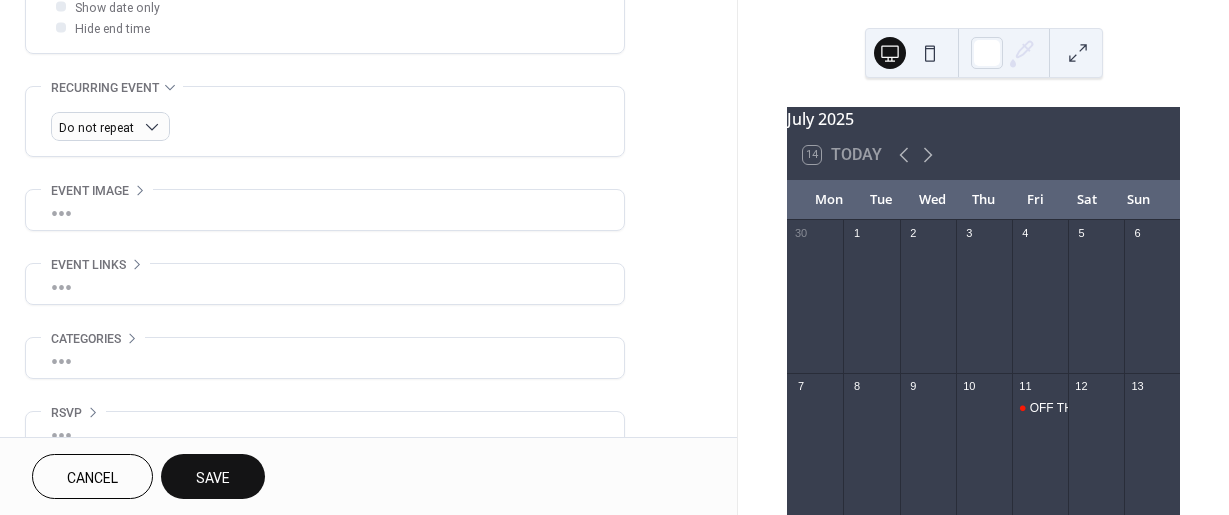 click 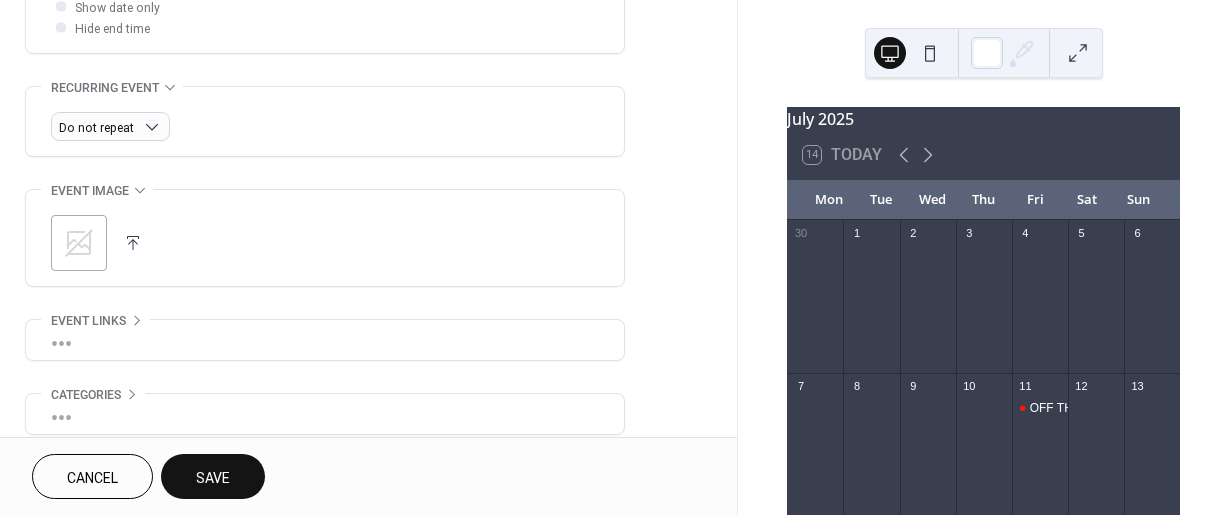 click 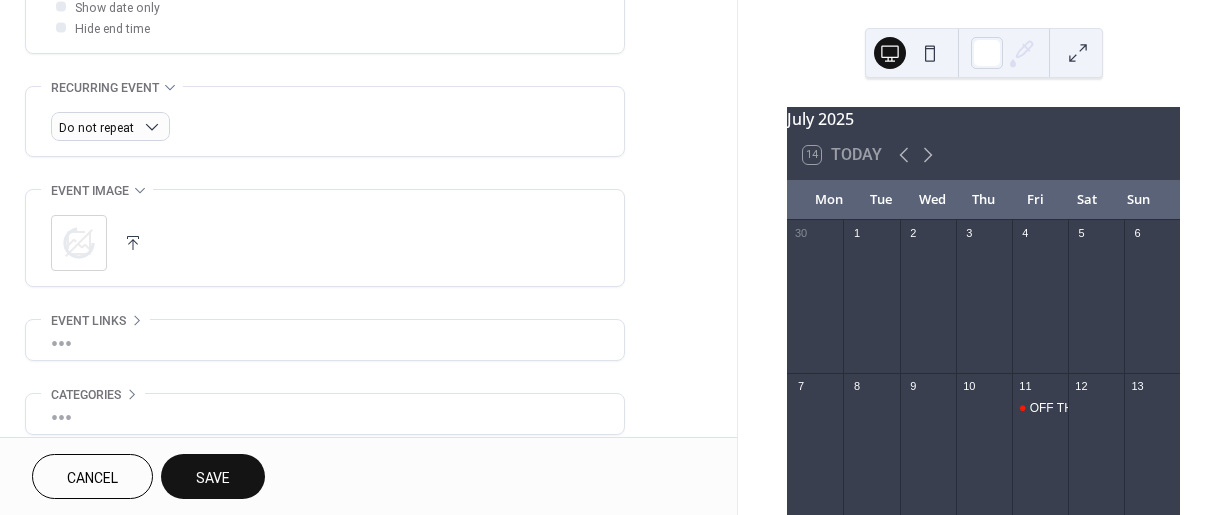 click 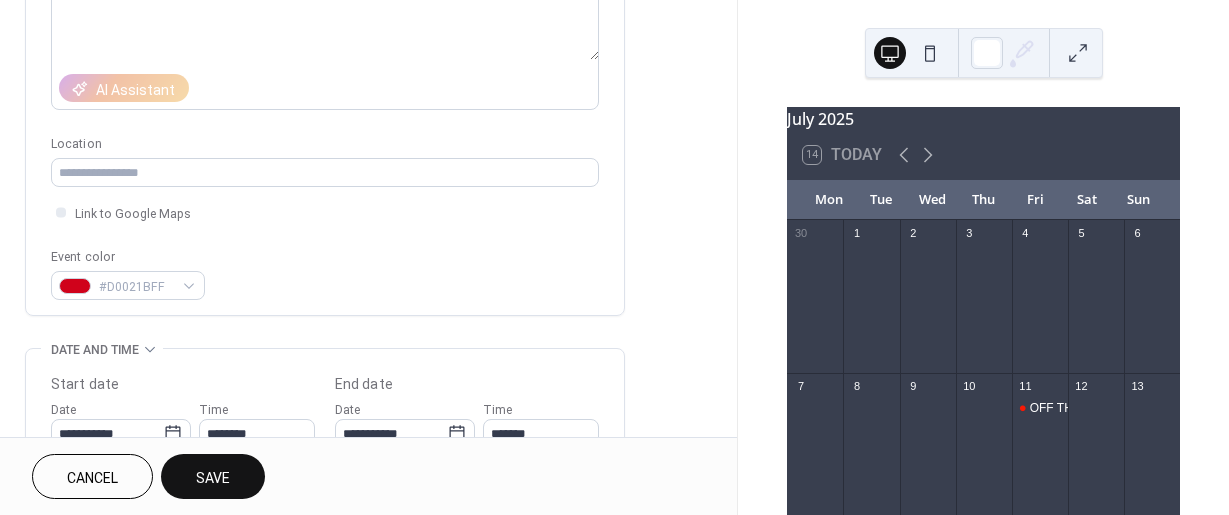 scroll, scrollTop: 292, scrollLeft: 0, axis: vertical 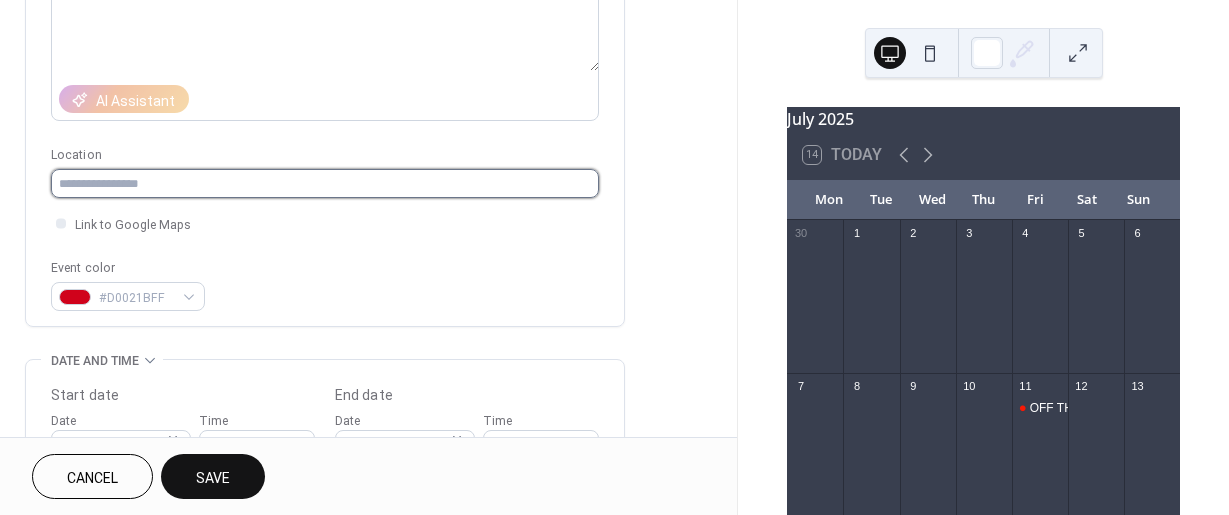 click at bounding box center [325, 183] 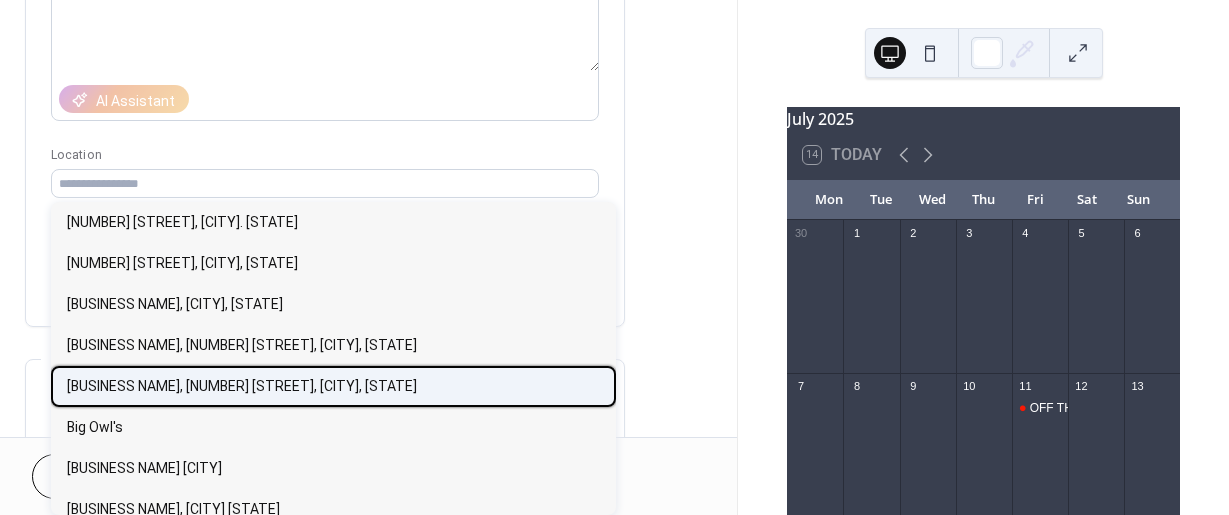click on "[BUSINESS_NAME], [NUMBER] [STREET_NAME], [CITY], [STATE]" at bounding box center [242, 386] 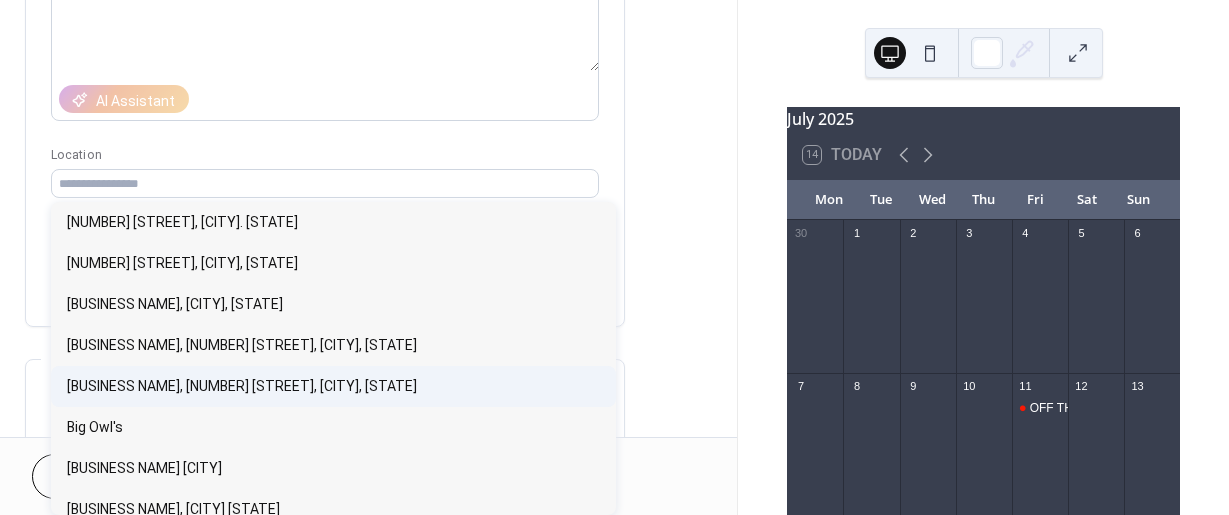 type on "**********" 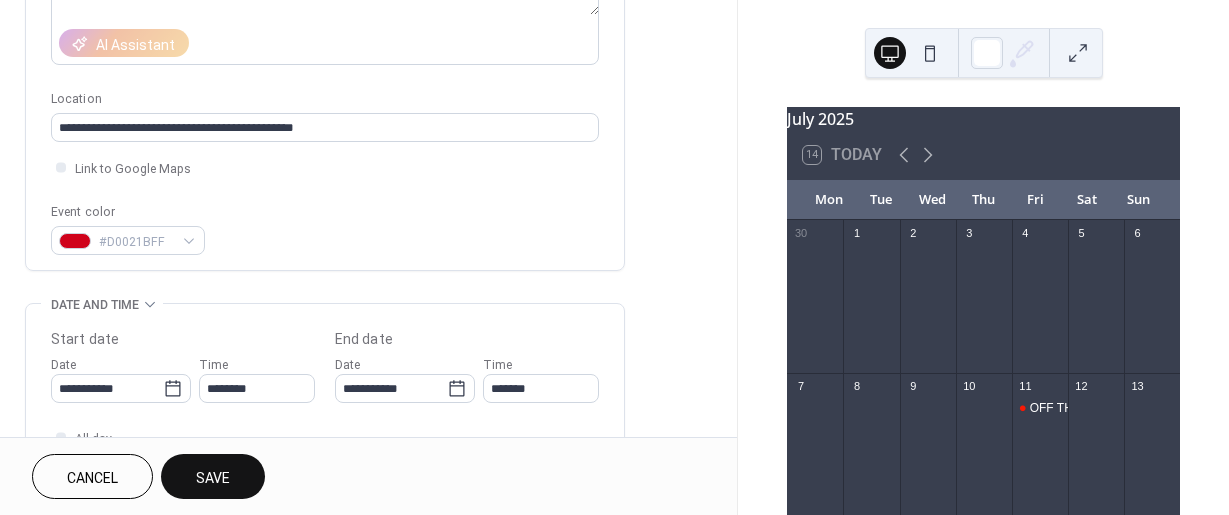 scroll, scrollTop: 392, scrollLeft: 0, axis: vertical 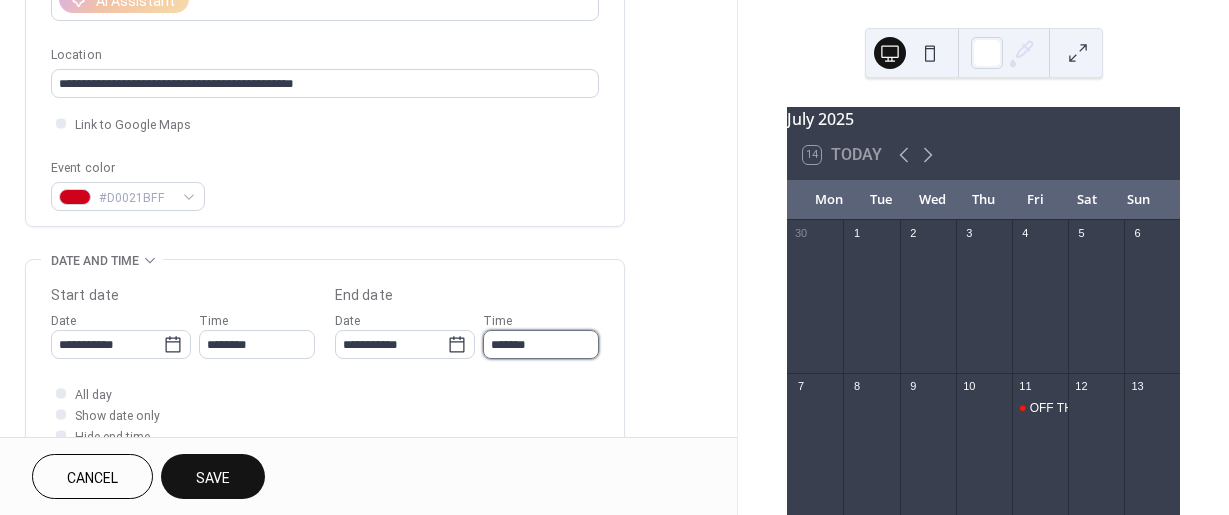 click on "*******" at bounding box center [541, 344] 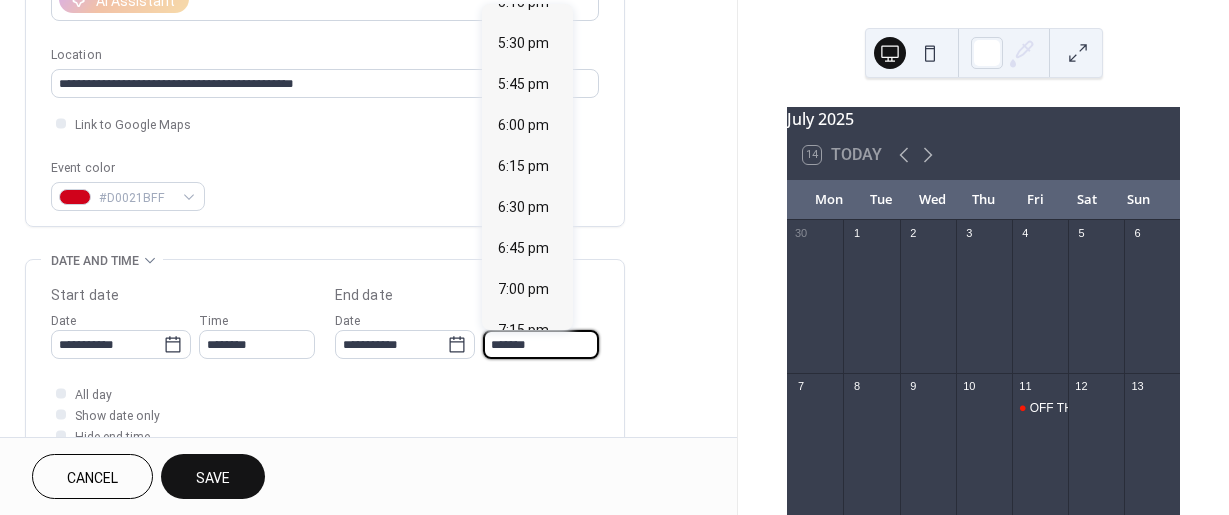 scroll, scrollTop: 900, scrollLeft: 0, axis: vertical 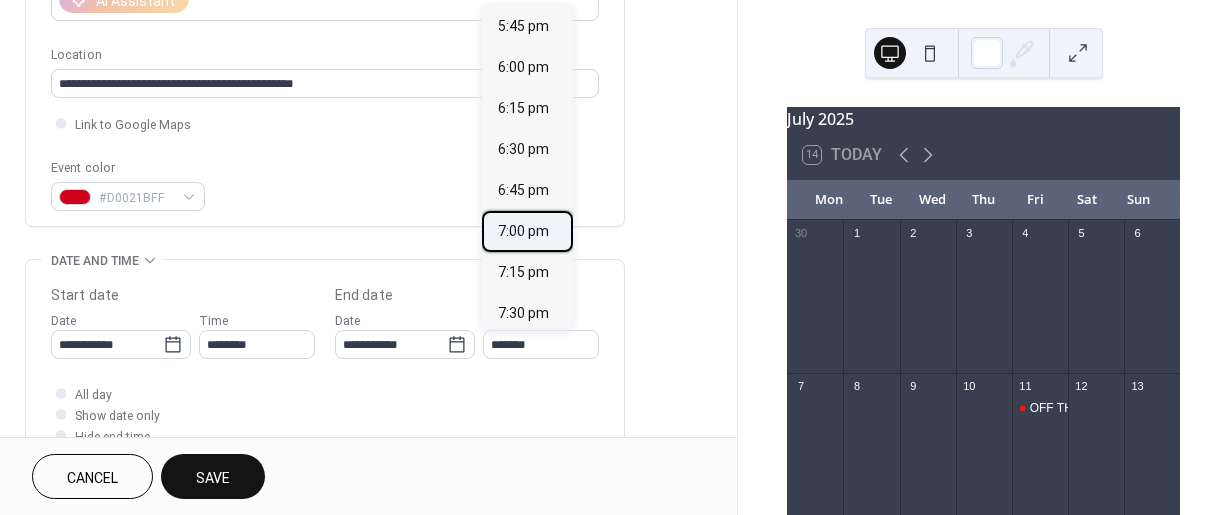 click on "7:00 pm" at bounding box center [523, 231] 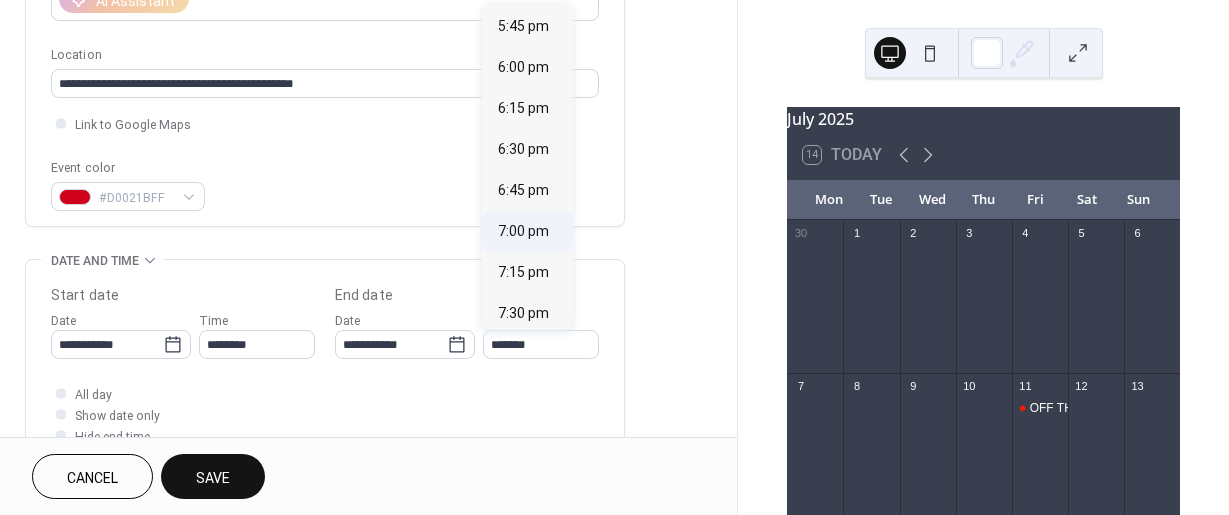 type on "*******" 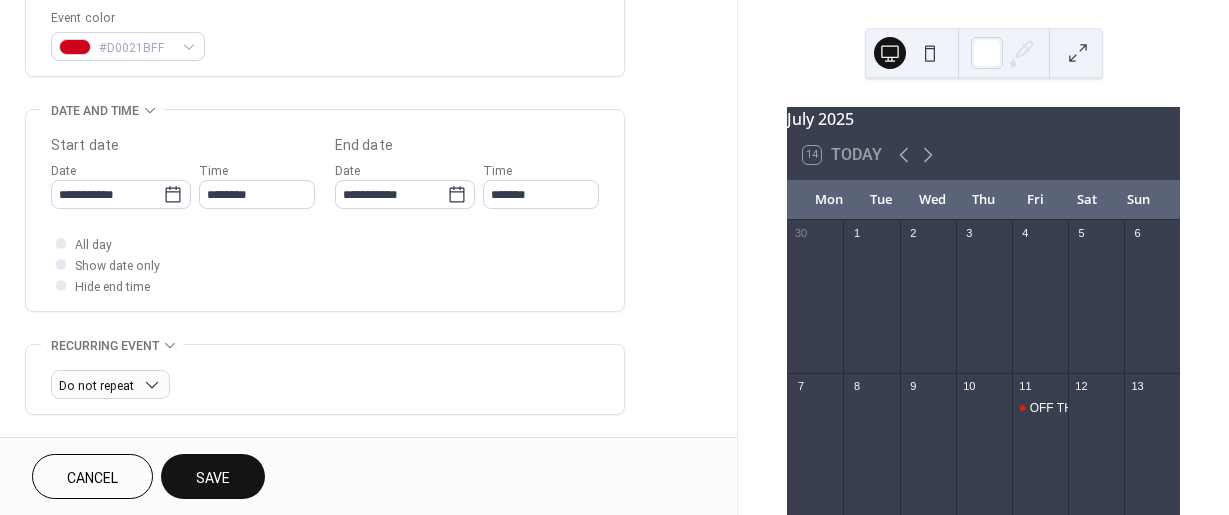 scroll, scrollTop: 592, scrollLeft: 0, axis: vertical 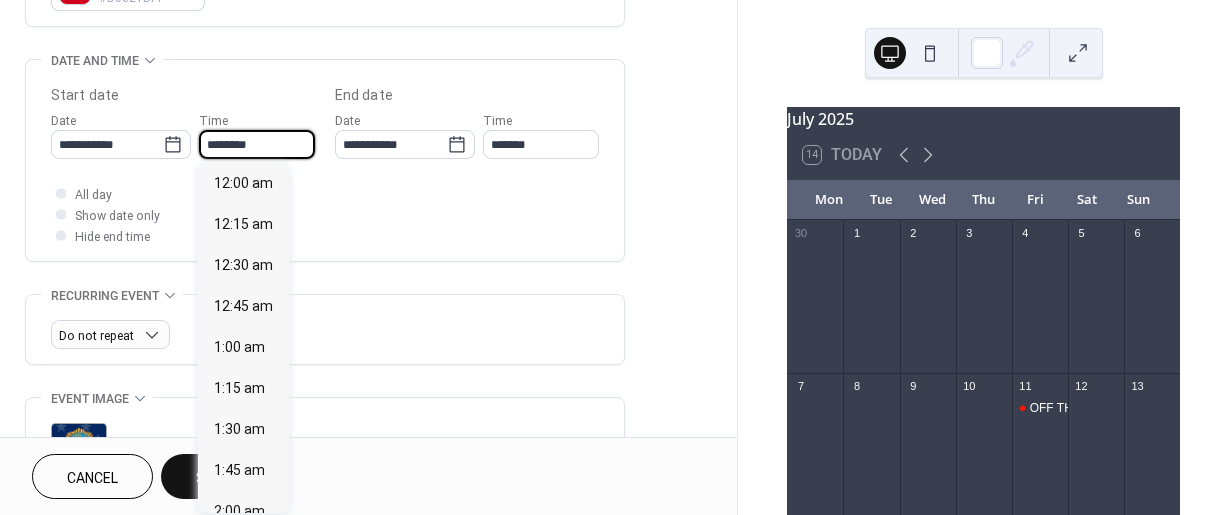 click on "********" at bounding box center [257, 144] 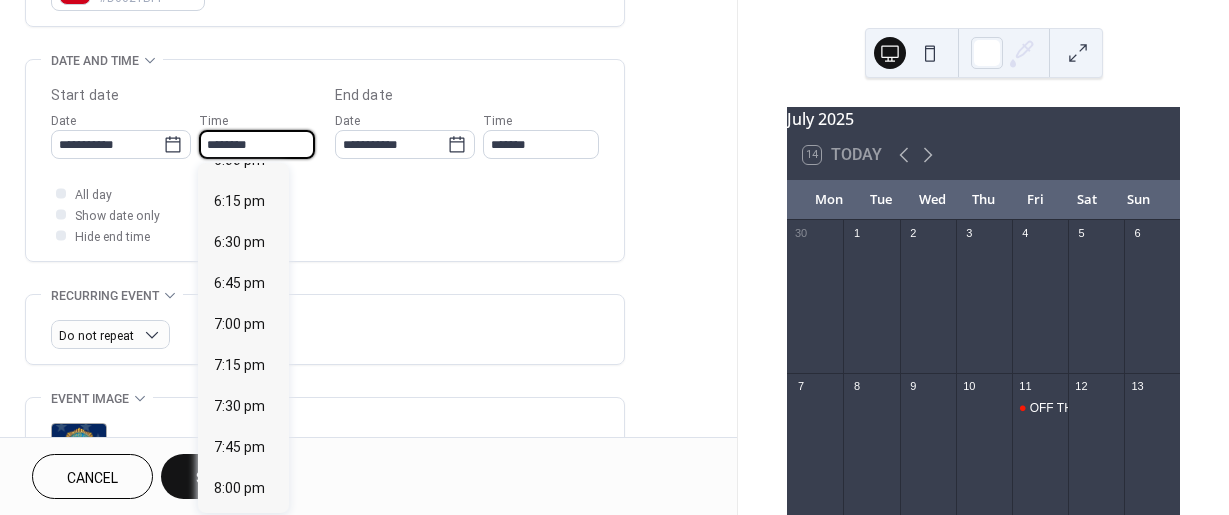 scroll, scrollTop: 3068, scrollLeft: 0, axis: vertical 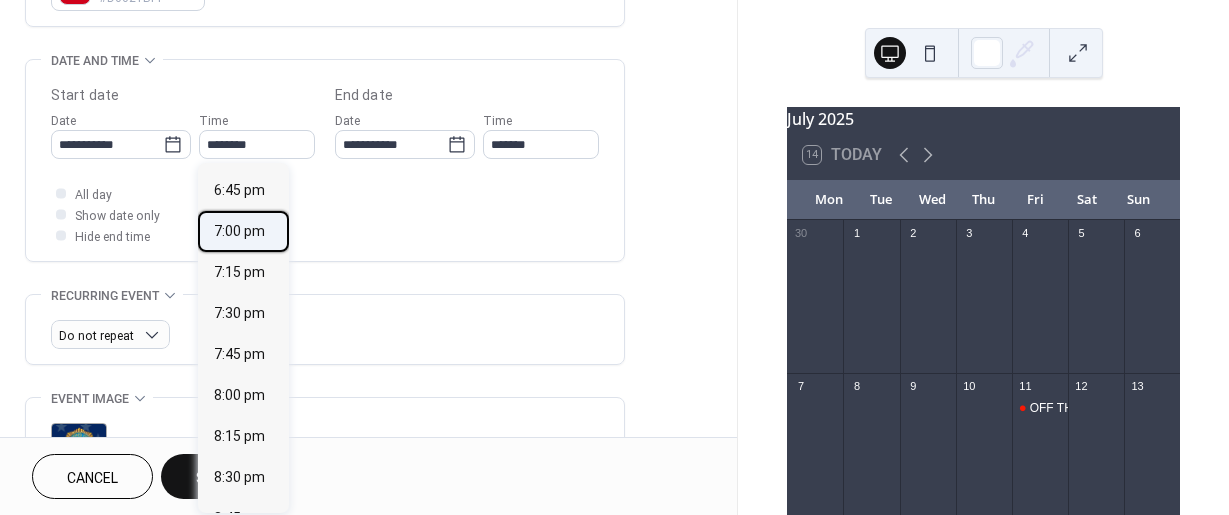 click on "7:00 pm" at bounding box center (239, 231) 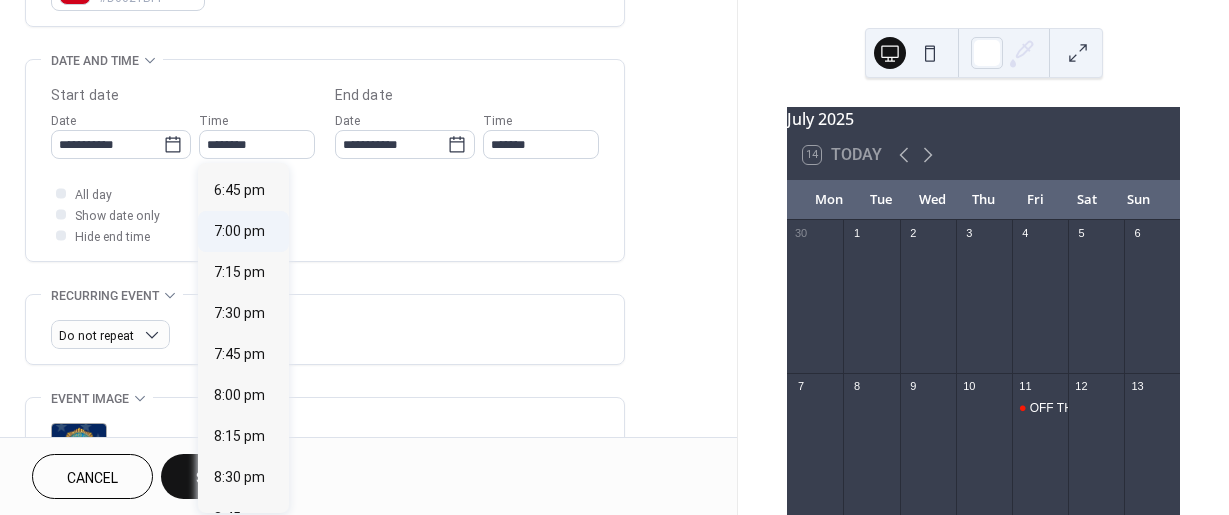 type on "*******" 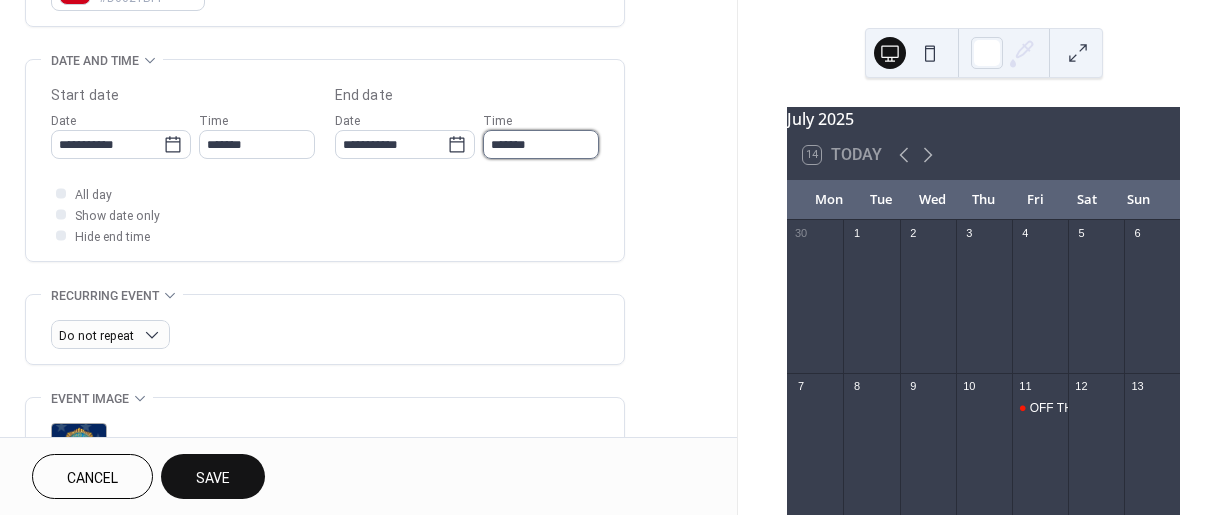 click on "*******" at bounding box center [541, 144] 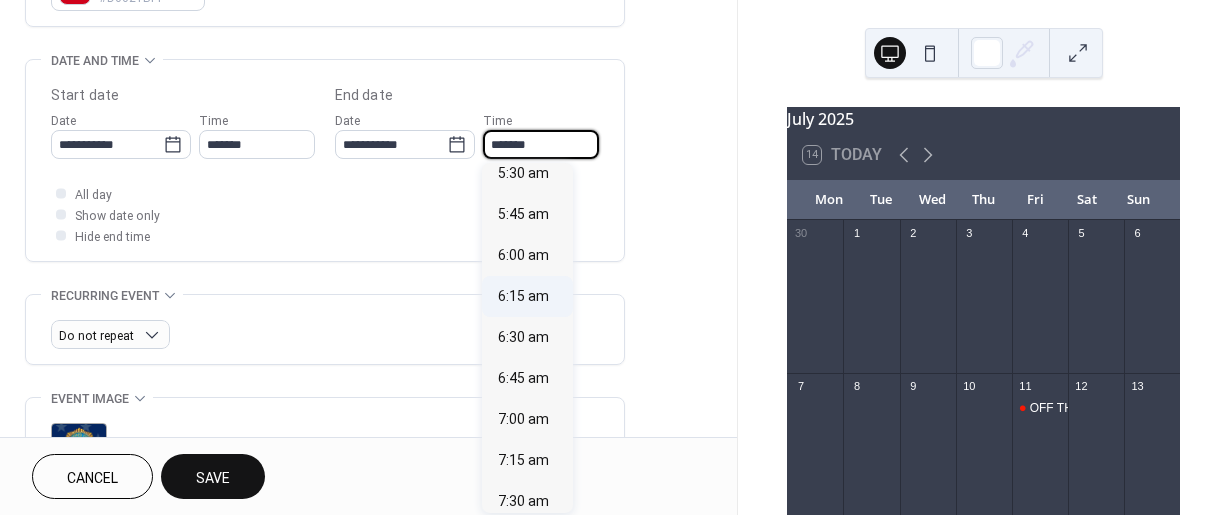 scroll, scrollTop: 1000, scrollLeft: 0, axis: vertical 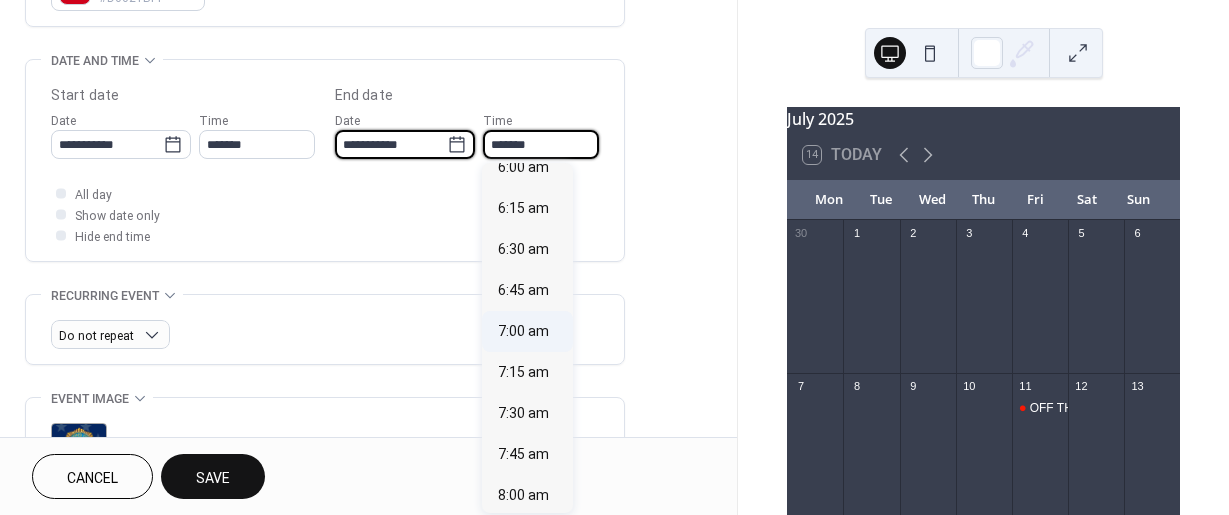 click on "**********" at bounding box center [391, 144] 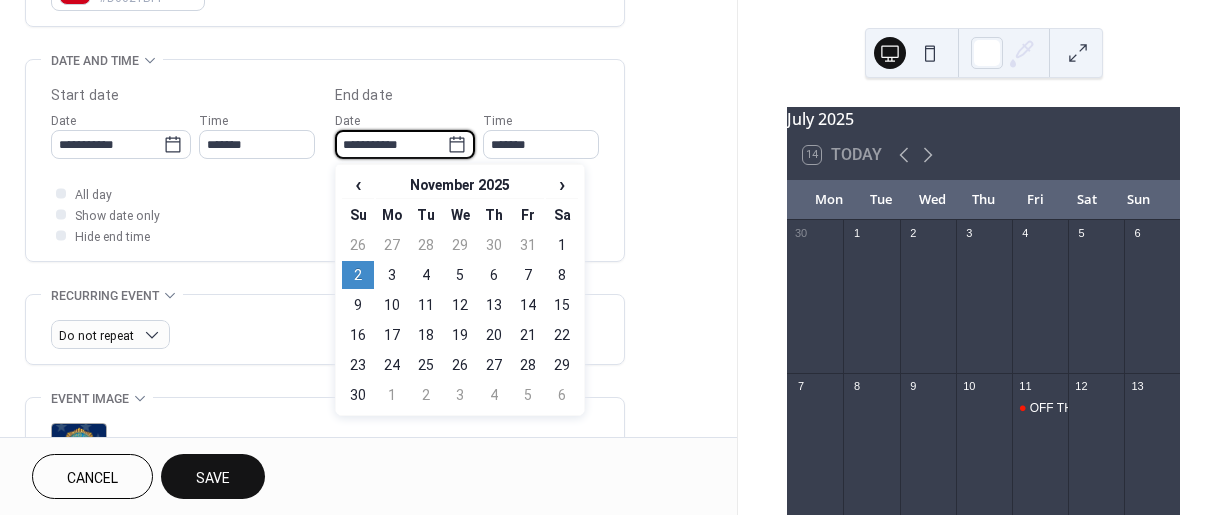 click on "**********" at bounding box center (391, 144) 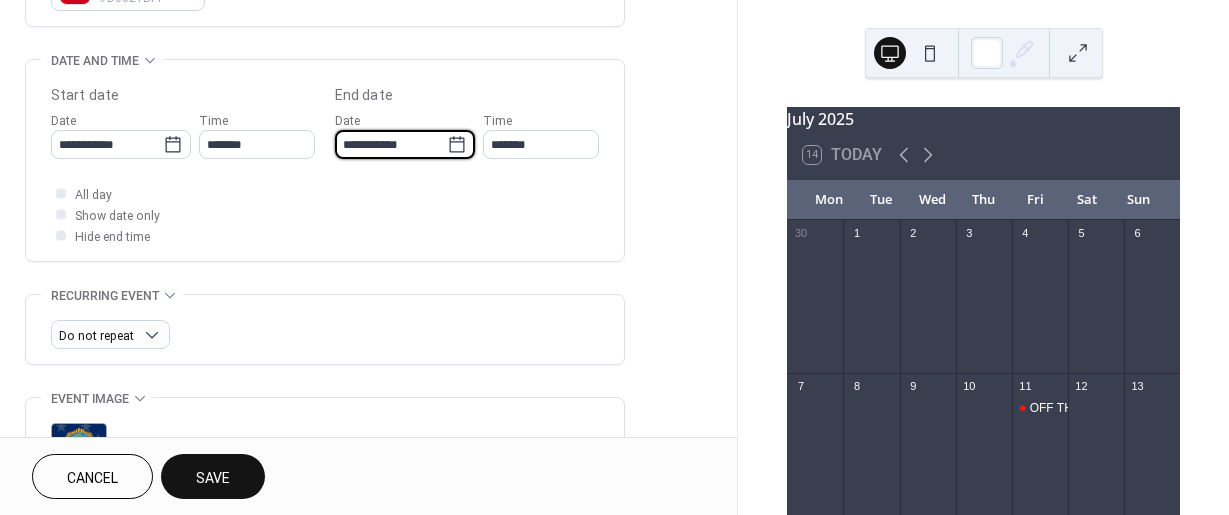 click on "**********" at bounding box center (391, 144) 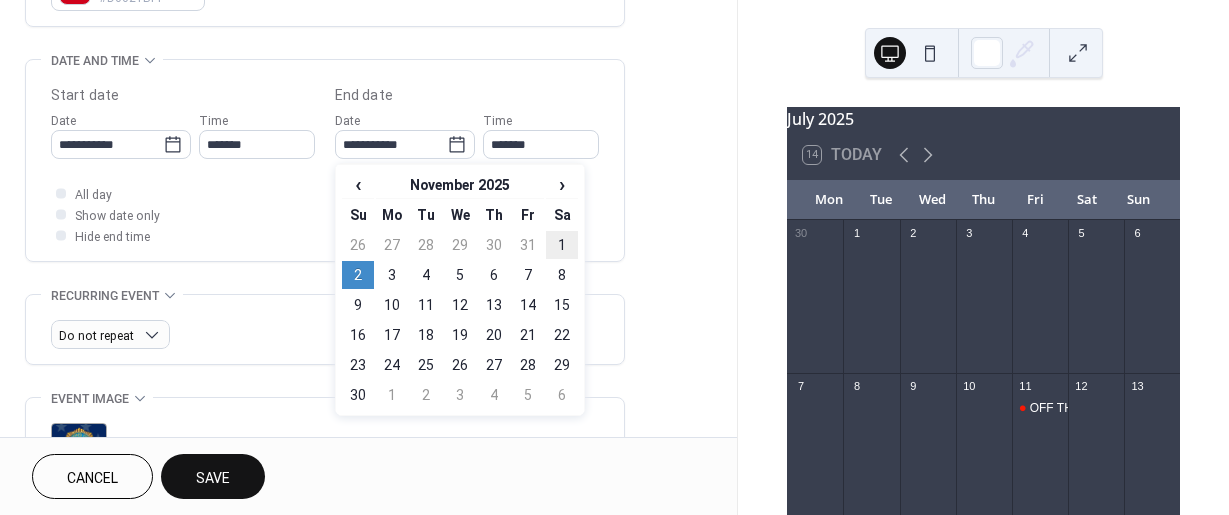 click on "1" at bounding box center (562, 245) 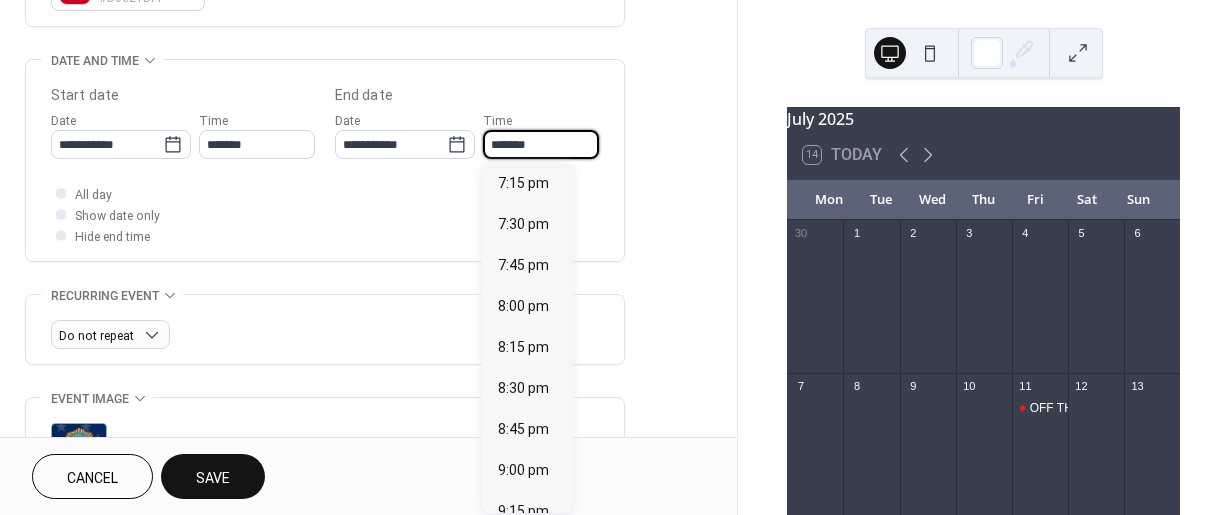 click on "*******" at bounding box center (541, 144) 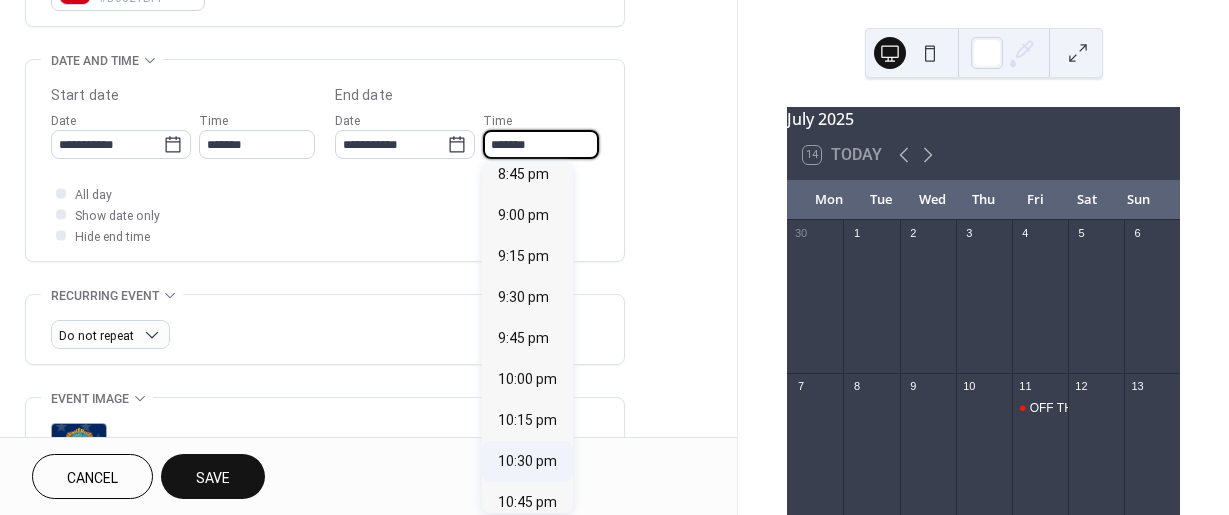 scroll, scrollTop: 300, scrollLeft: 0, axis: vertical 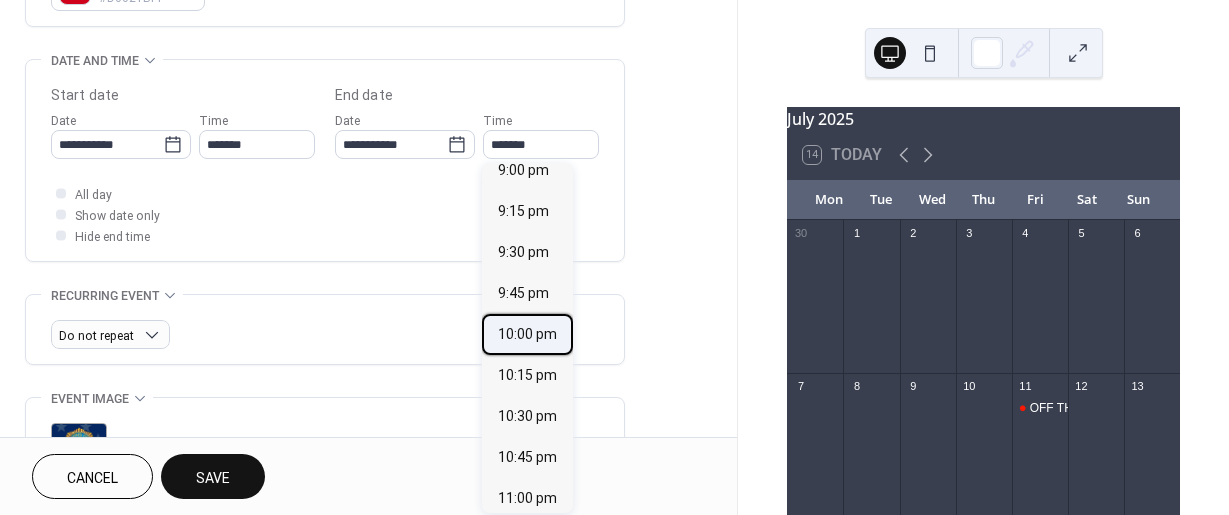 click on "10:00 pm" at bounding box center (527, 334) 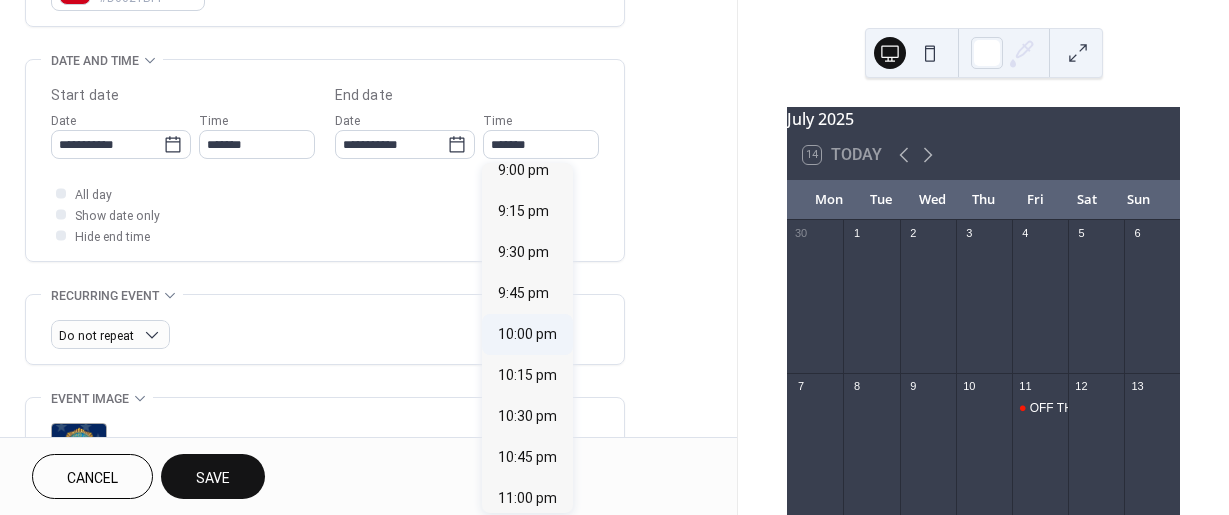 type on "********" 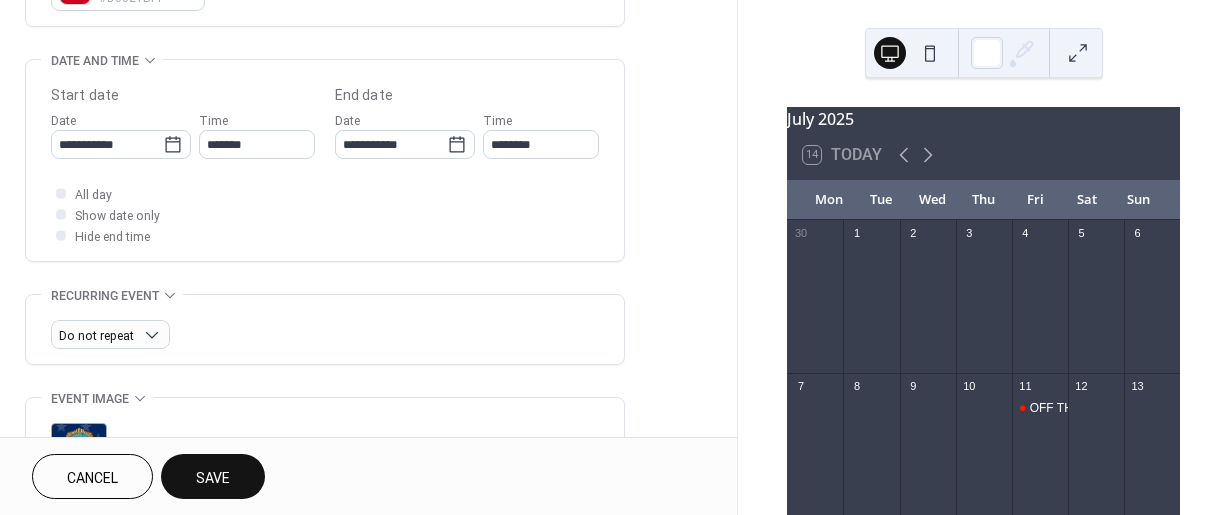 click on "Save" at bounding box center (213, 478) 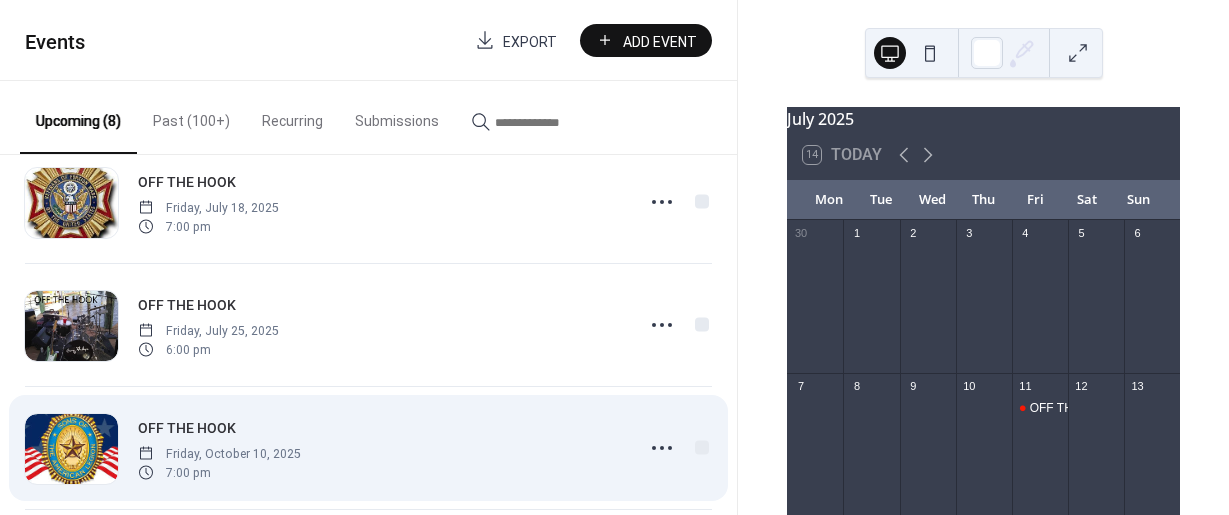 scroll, scrollTop: 0, scrollLeft: 0, axis: both 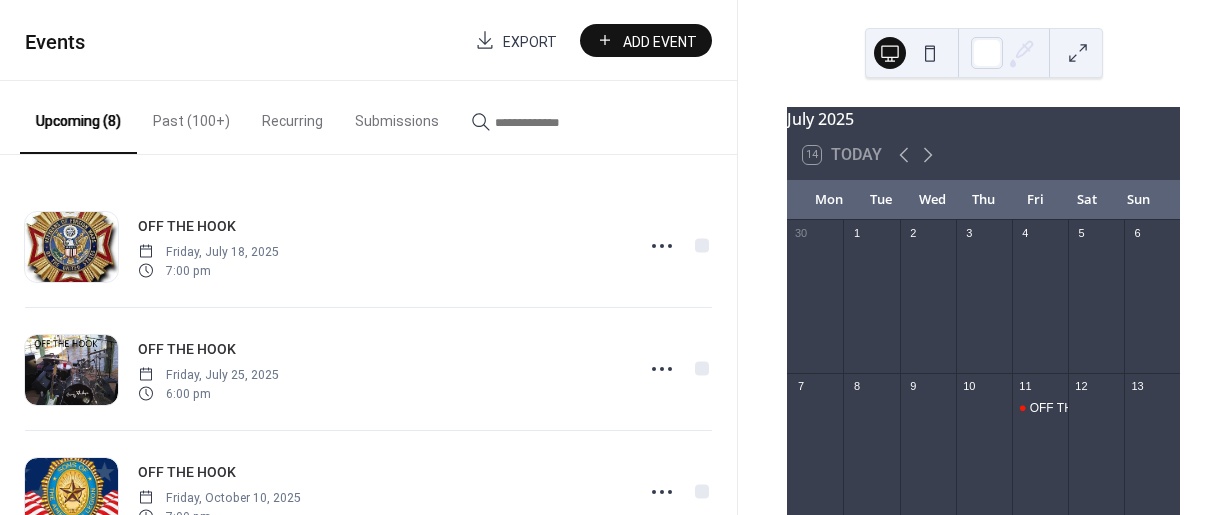 click on "Add Event" at bounding box center [660, 41] 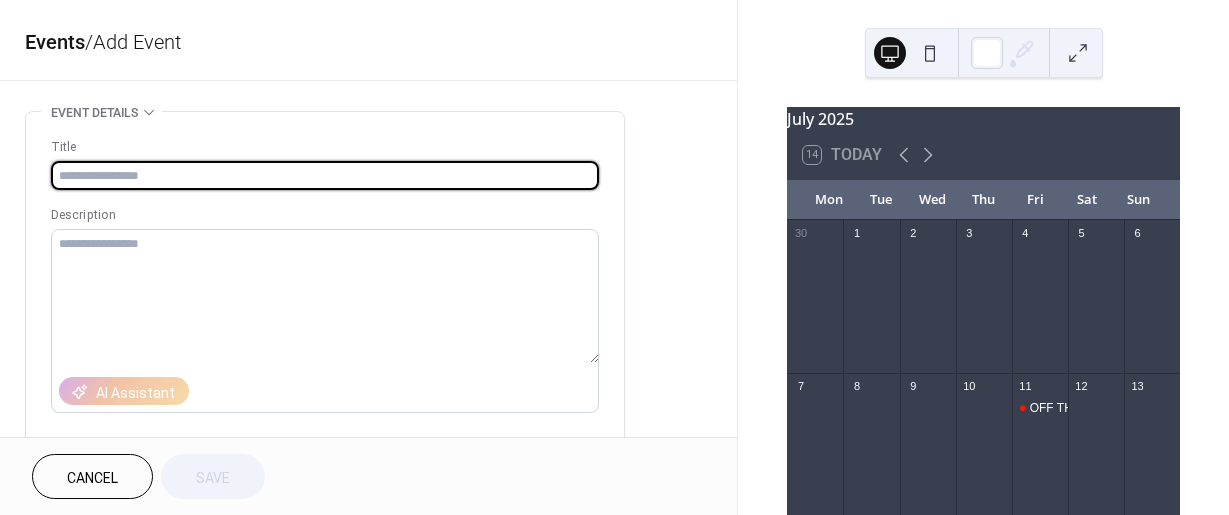 click at bounding box center [325, 175] 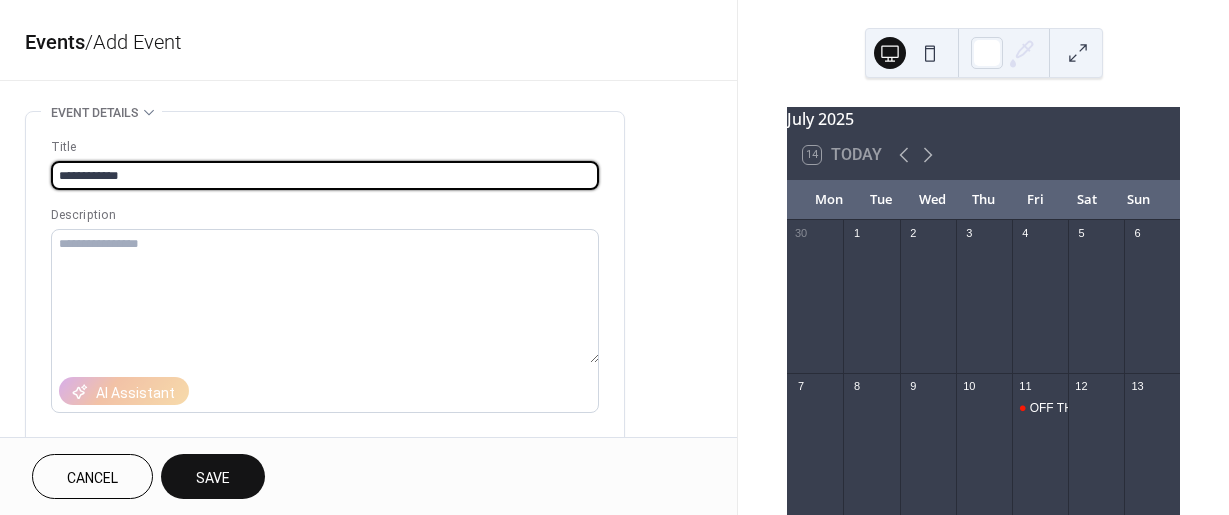 drag, startPoint x: 165, startPoint y: 180, endPoint x: -12, endPoint y: 179, distance: 177.00282 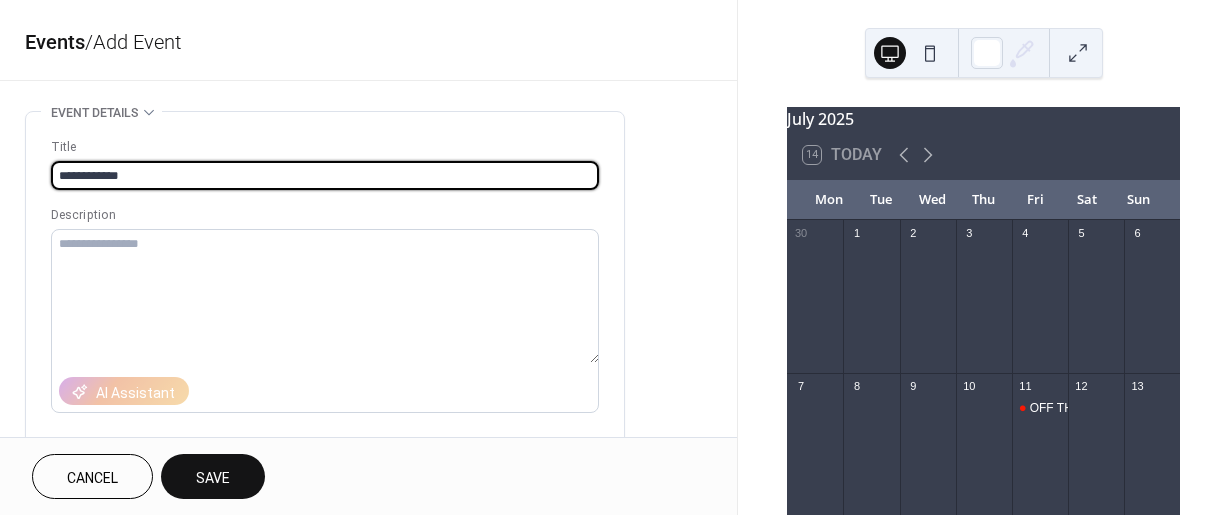 click on "**********" at bounding box center (614, 257) 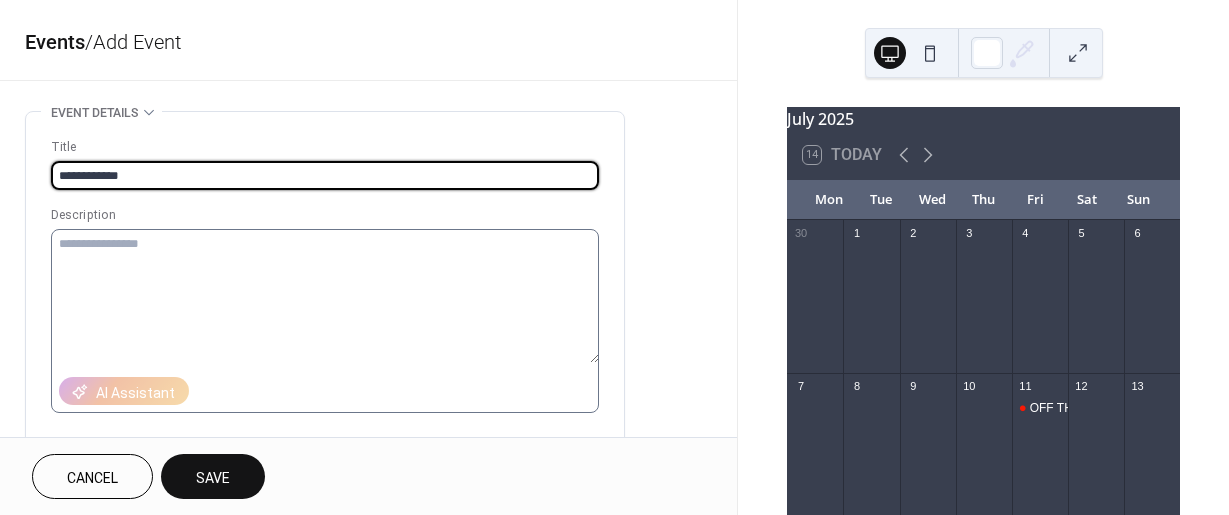 type on "**********" 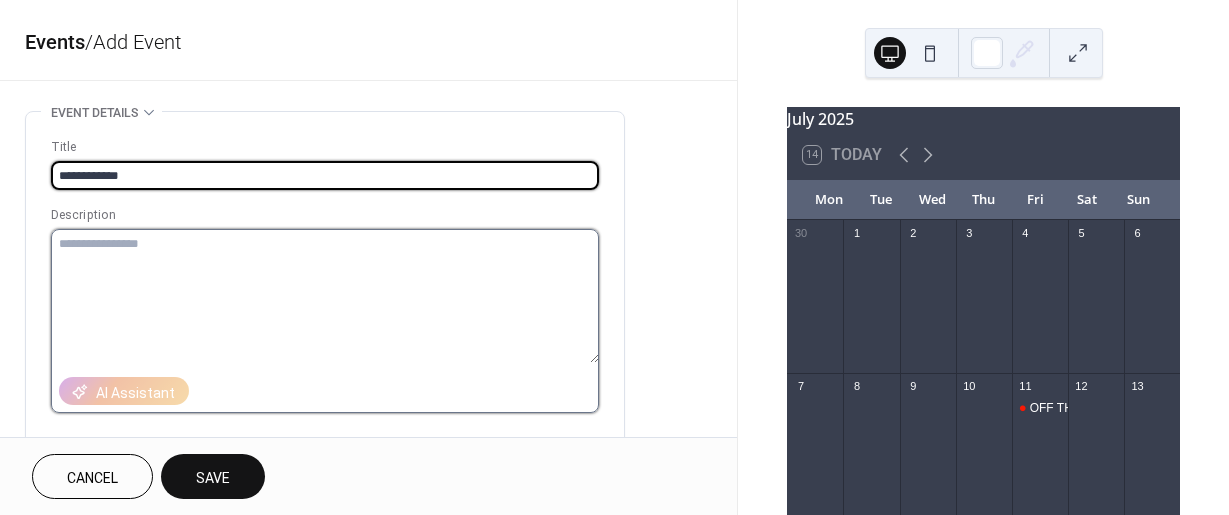 click at bounding box center (325, 296) 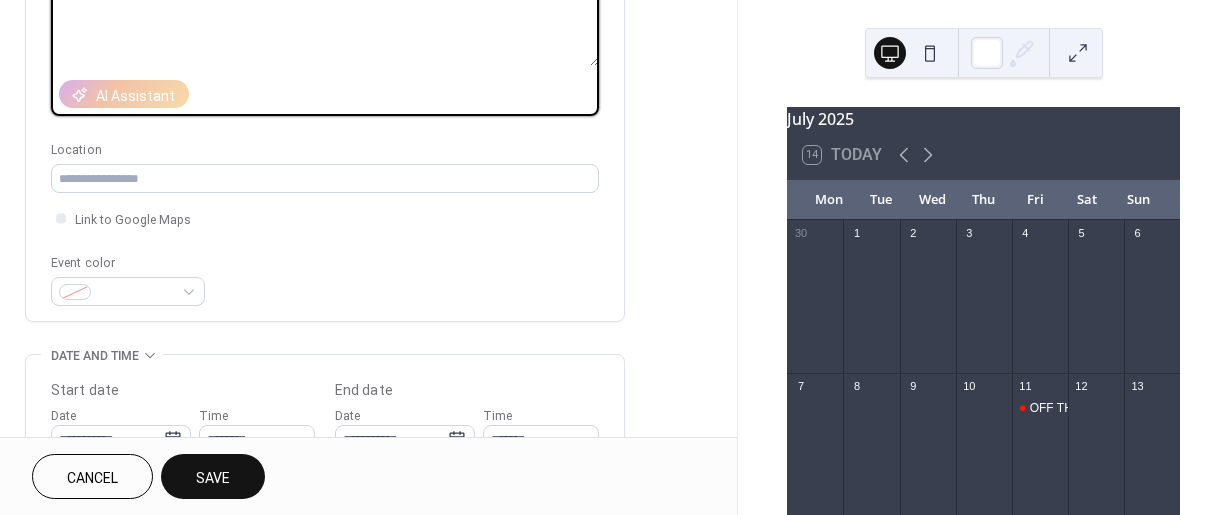 scroll, scrollTop: 300, scrollLeft: 0, axis: vertical 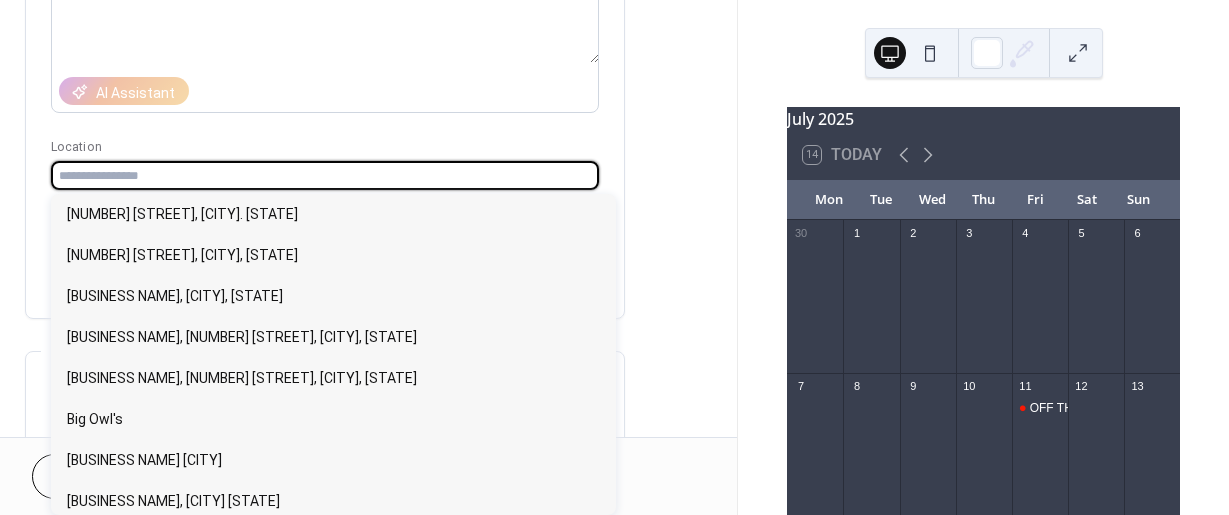click at bounding box center [325, 175] 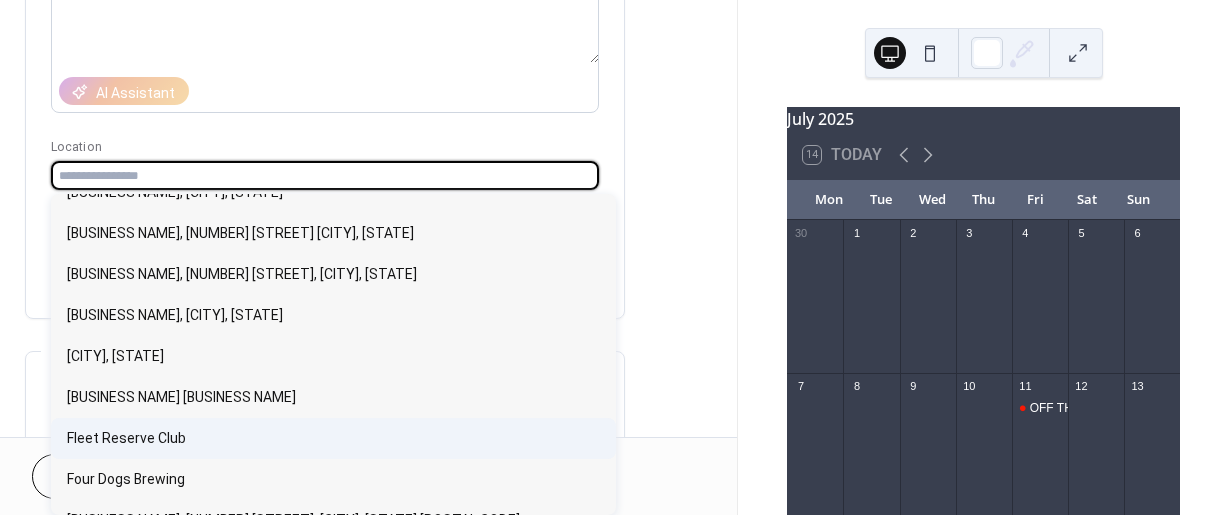 scroll, scrollTop: 900, scrollLeft: 0, axis: vertical 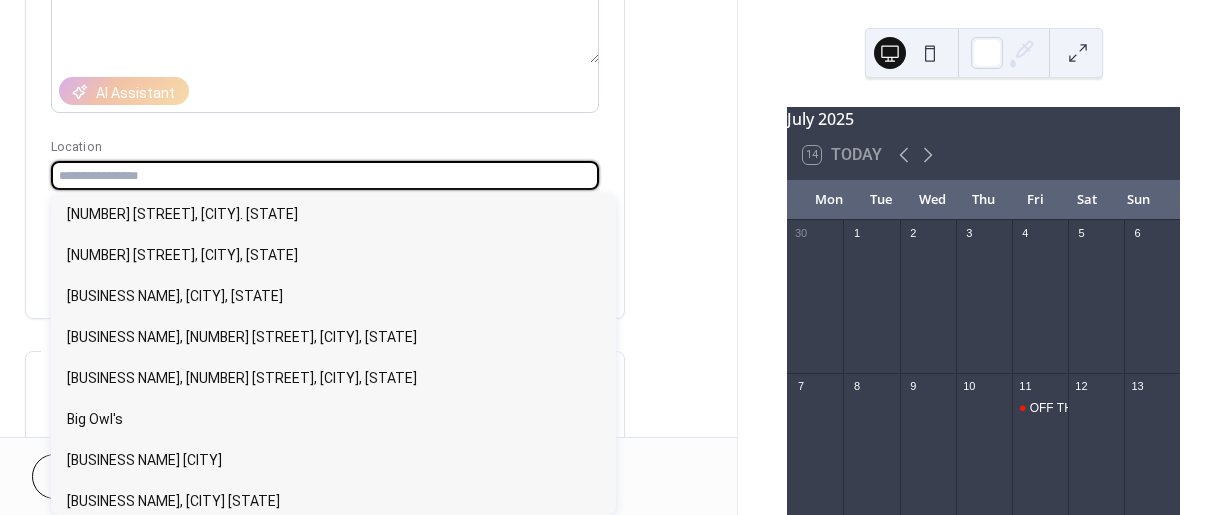 click at bounding box center (325, 175) 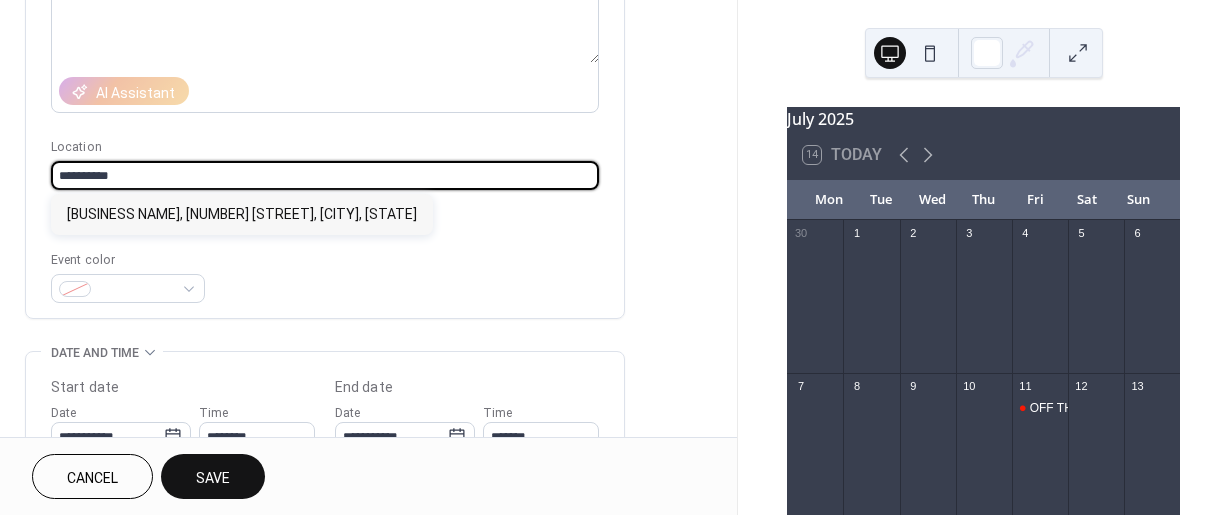 type on "**********" 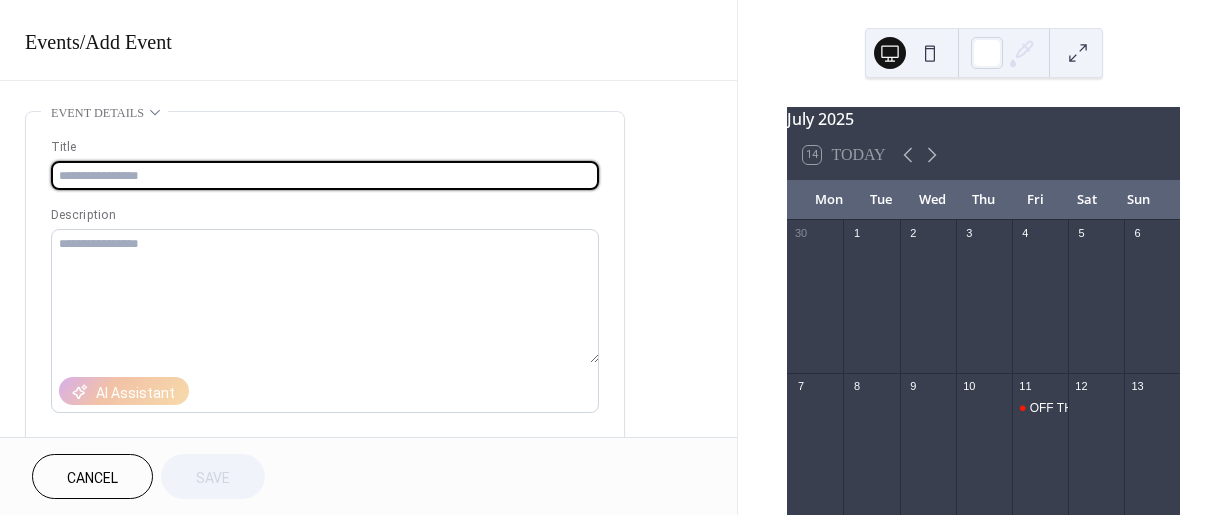 scroll, scrollTop: 0, scrollLeft: 0, axis: both 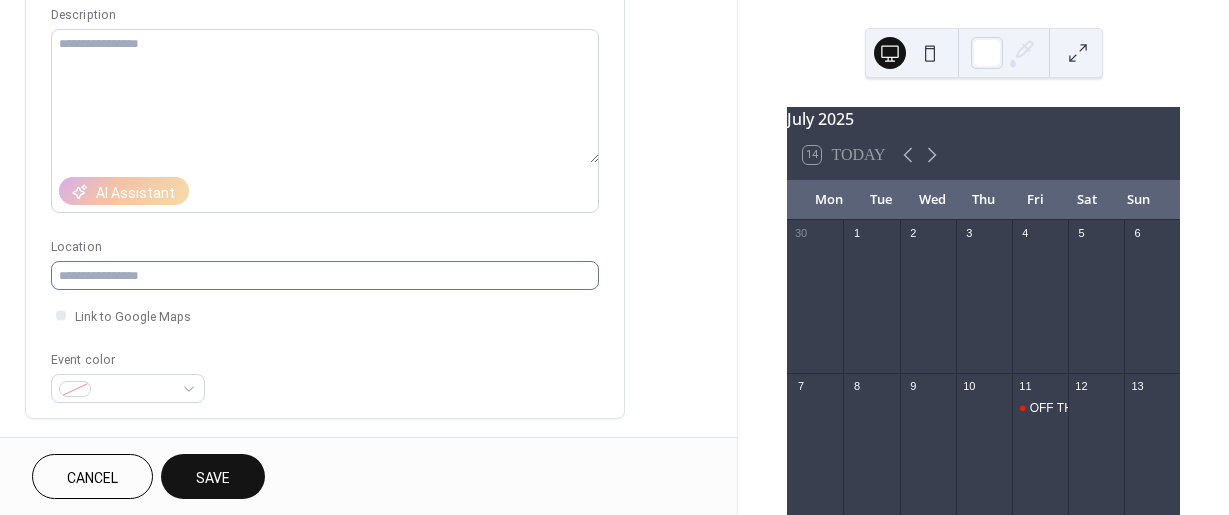 type on "**********" 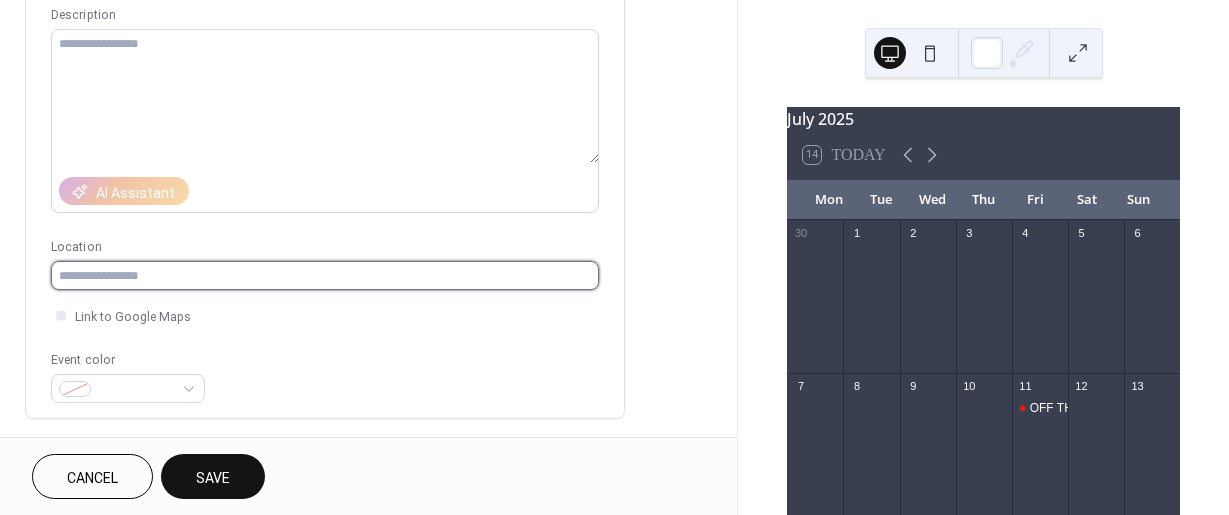 click at bounding box center [325, 275] 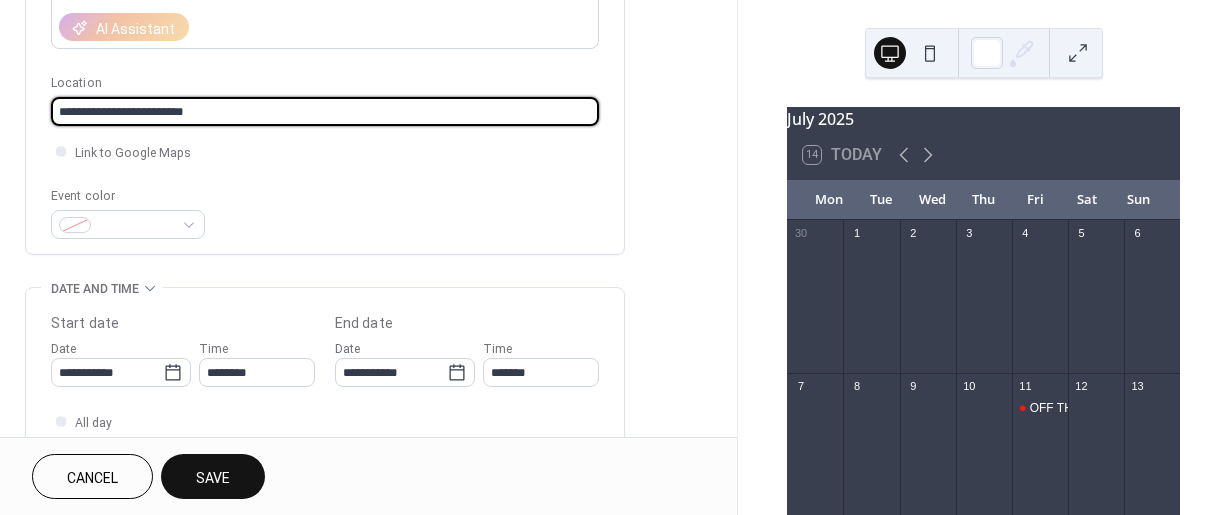 scroll, scrollTop: 400, scrollLeft: 0, axis: vertical 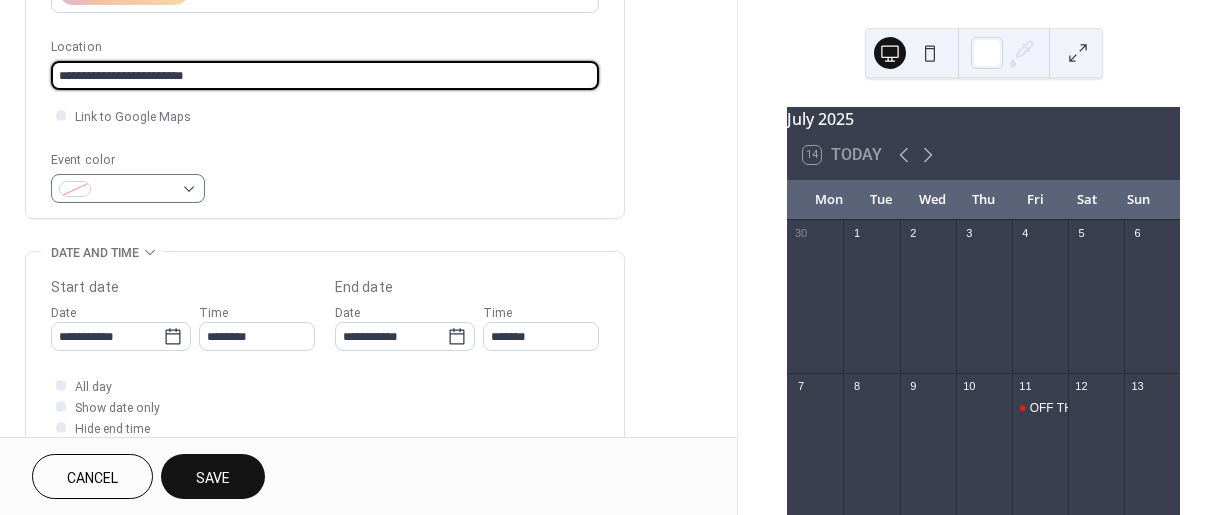 type on "**********" 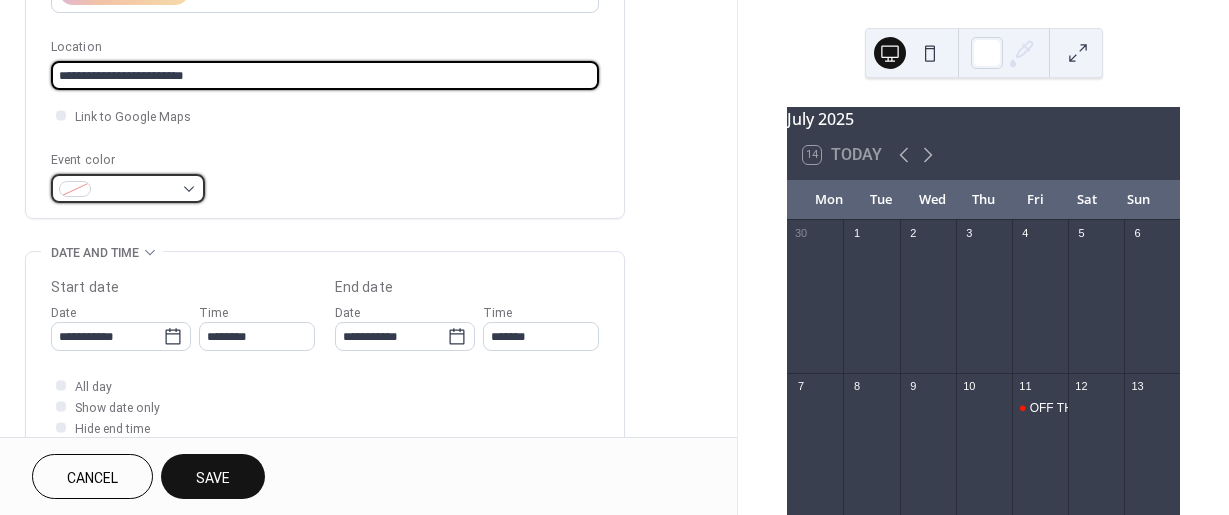 click at bounding box center [128, 188] 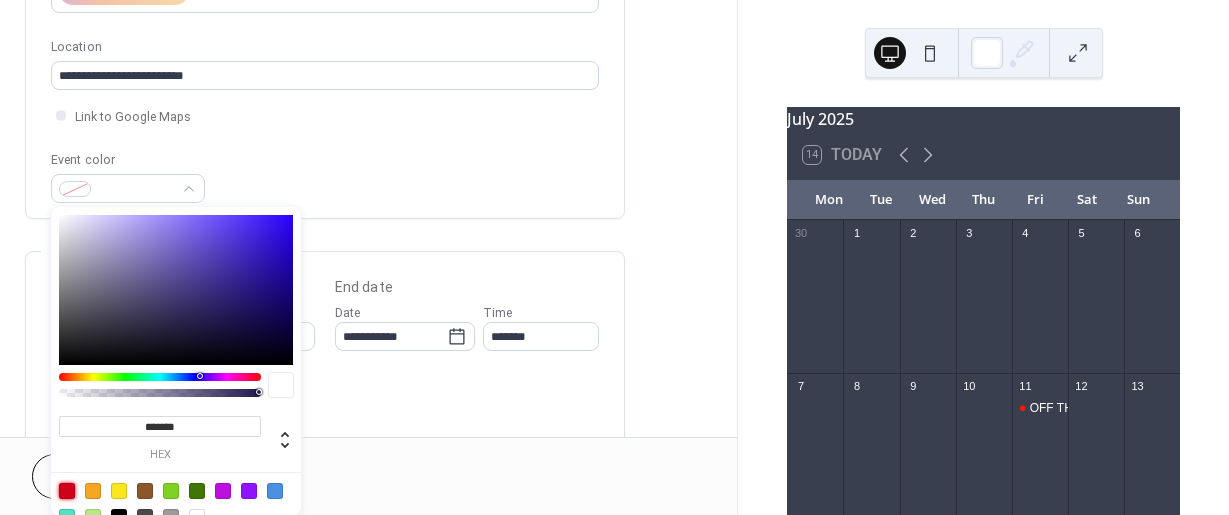 click at bounding box center [67, 491] 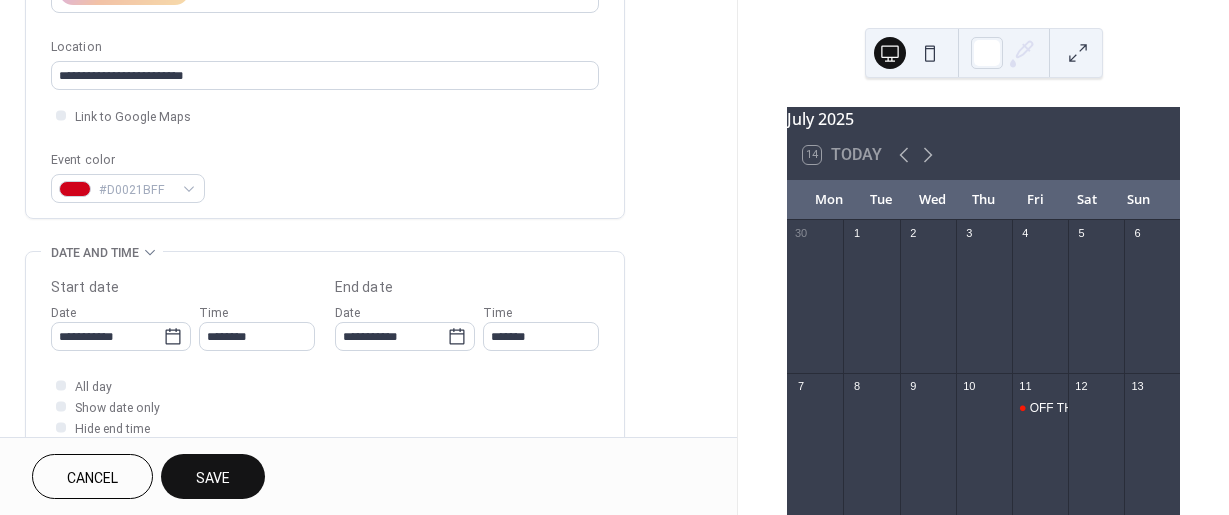 click on "**********" at bounding box center (325, 310) 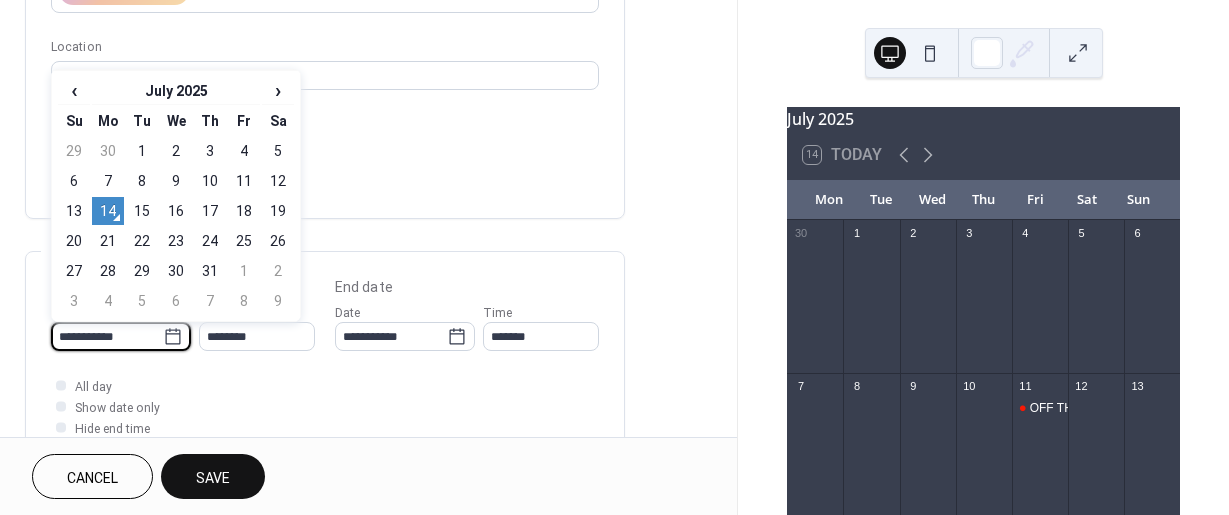 click on "**********" at bounding box center (107, 336) 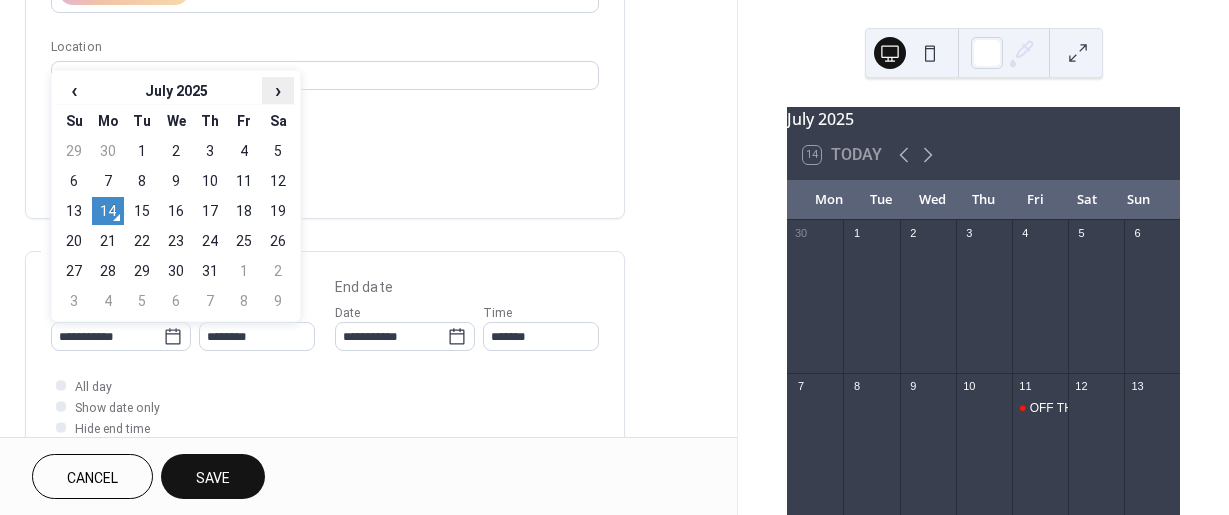 click on "›" at bounding box center [278, 90] 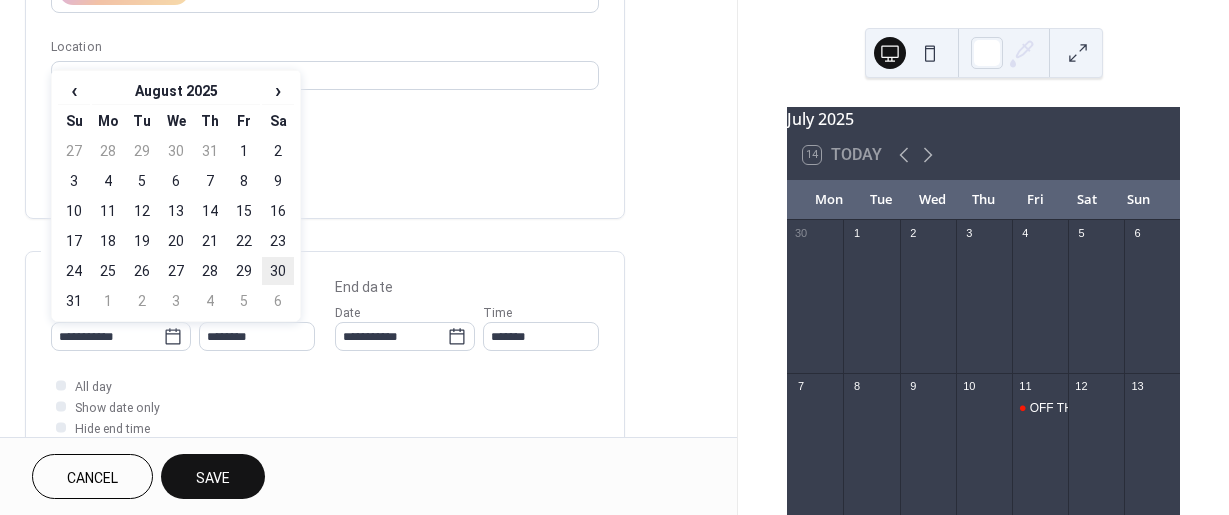 click on "30" at bounding box center (278, 271) 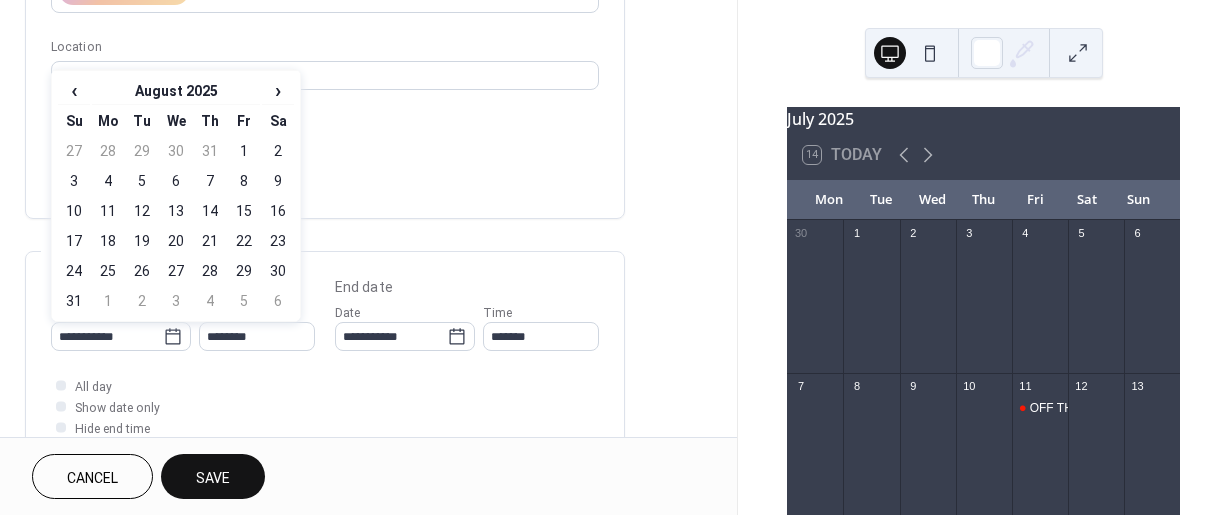 type on "**********" 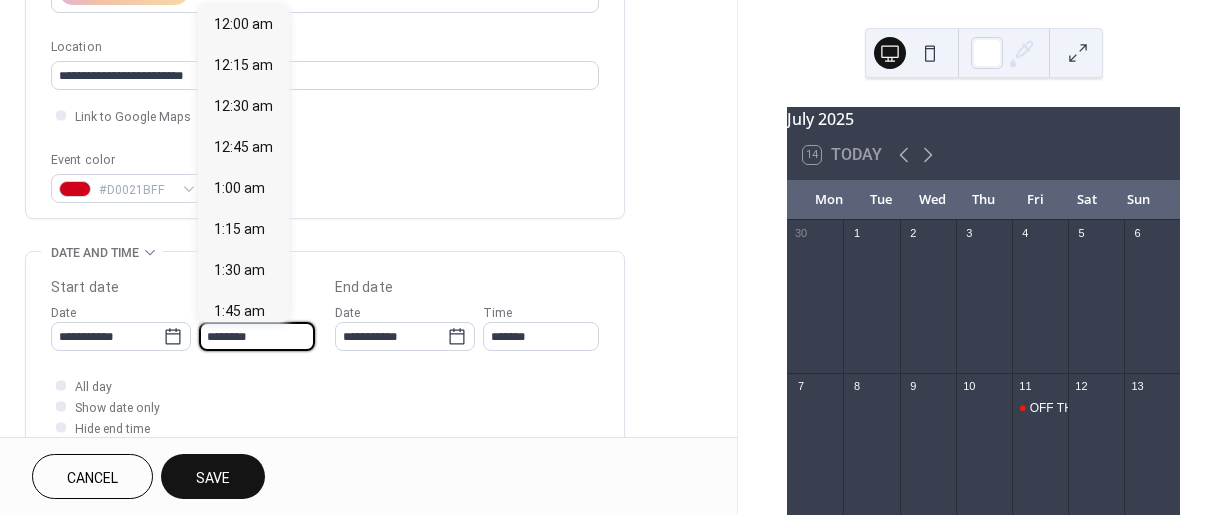 click on "********" at bounding box center (257, 336) 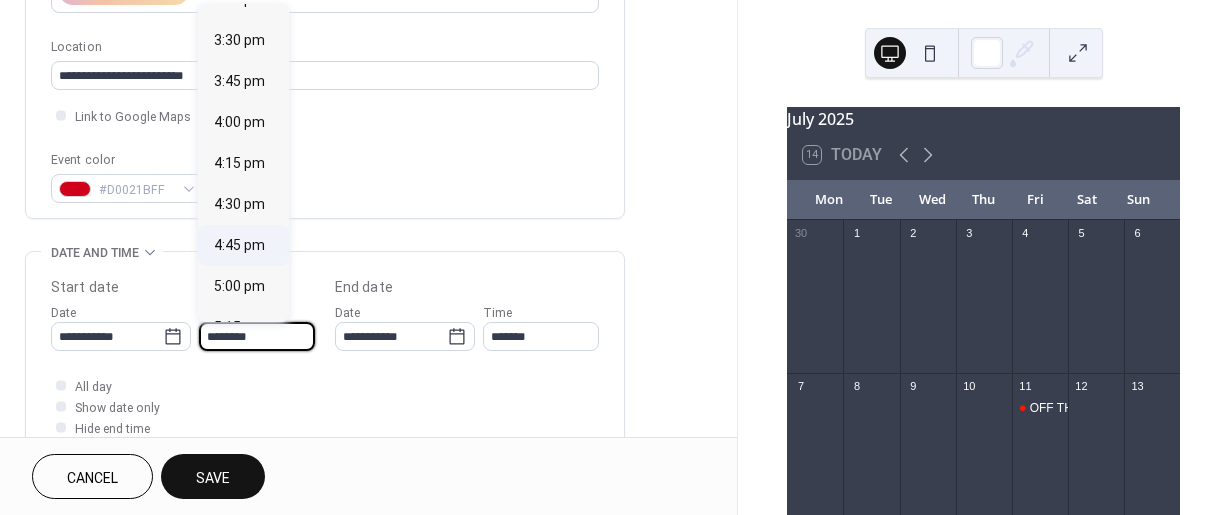 scroll, scrollTop: 2568, scrollLeft: 0, axis: vertical 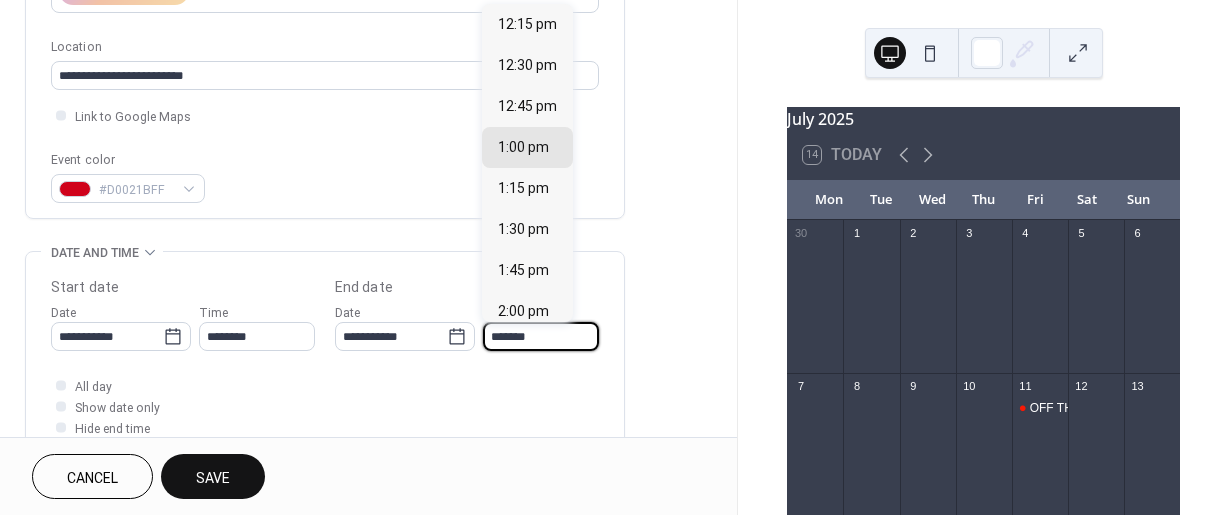 click on "*******" at bounding box center (541, 336) 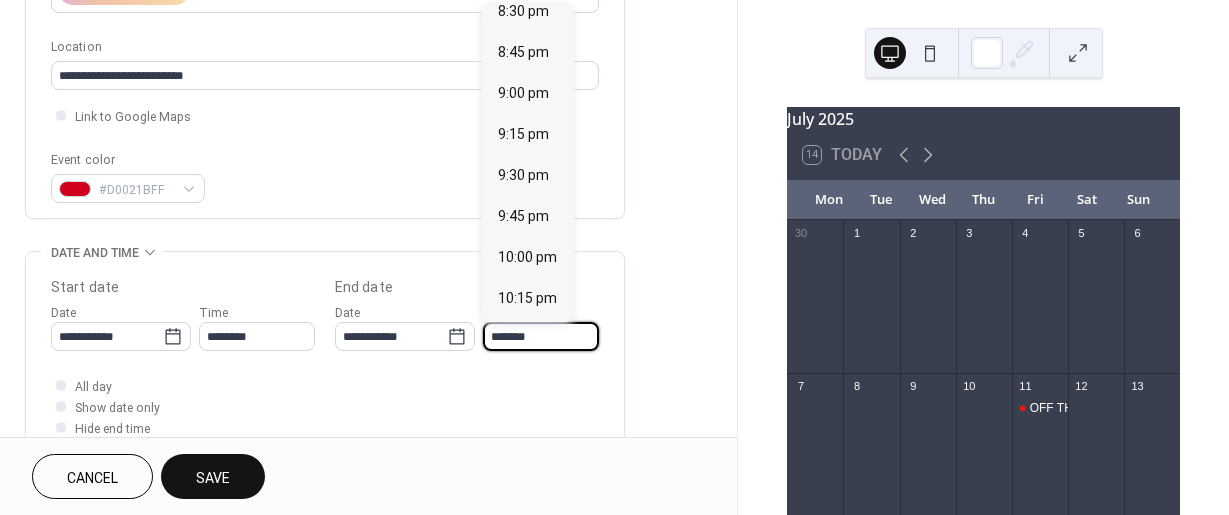 scroll, scrollTop: 1400, scrollLeft: 0, axis: vertical 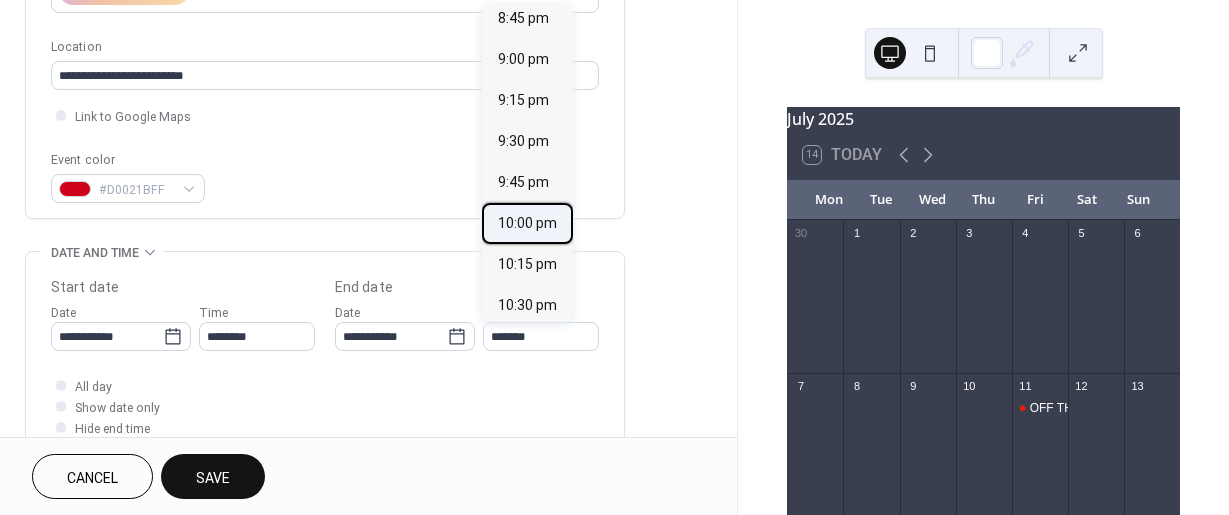 click on "10:00 pm" at bounding box center [527, 223] 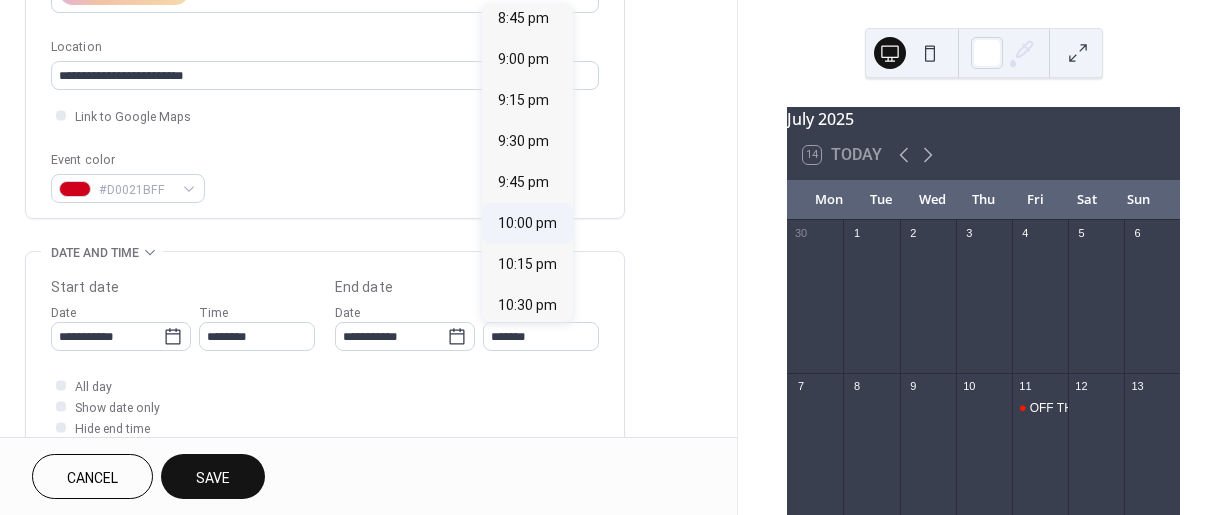 type on "********" 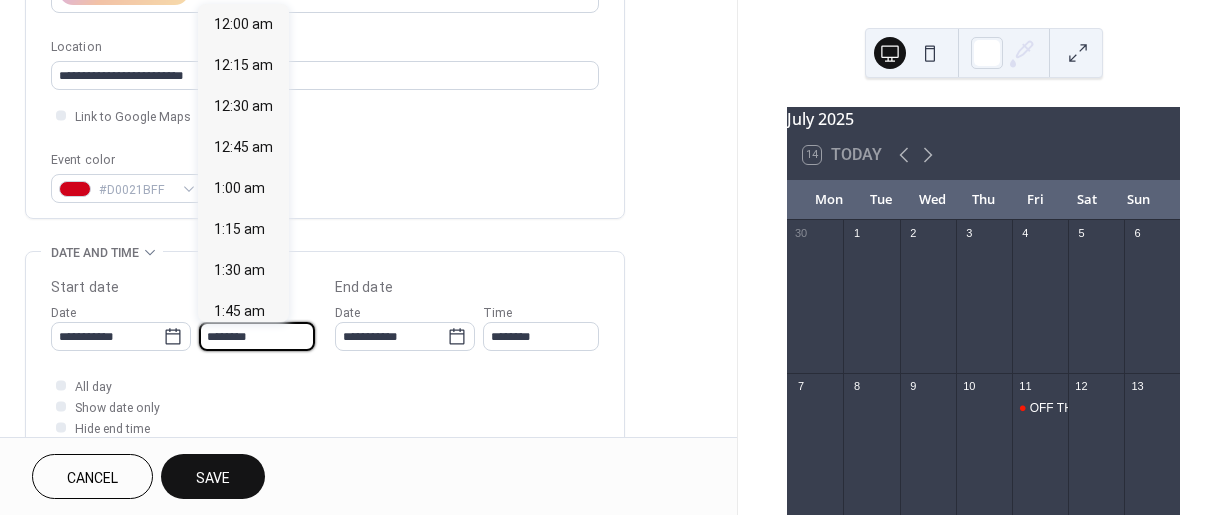 click on "********" at bounding box center (257, 336) 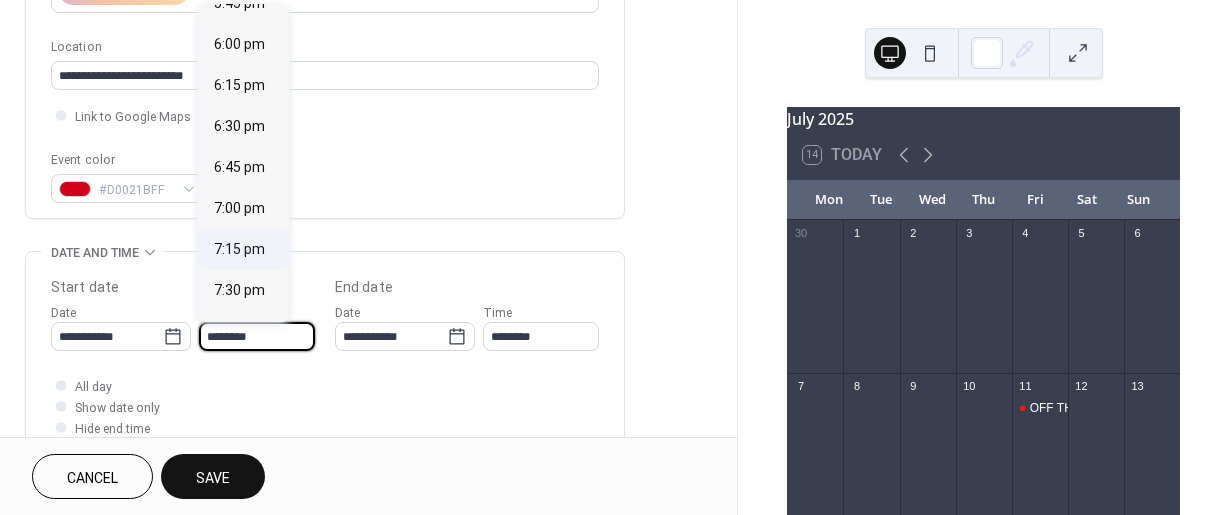scroll, scrollTop: 2968, scrollLeft: 0, axis: vertical 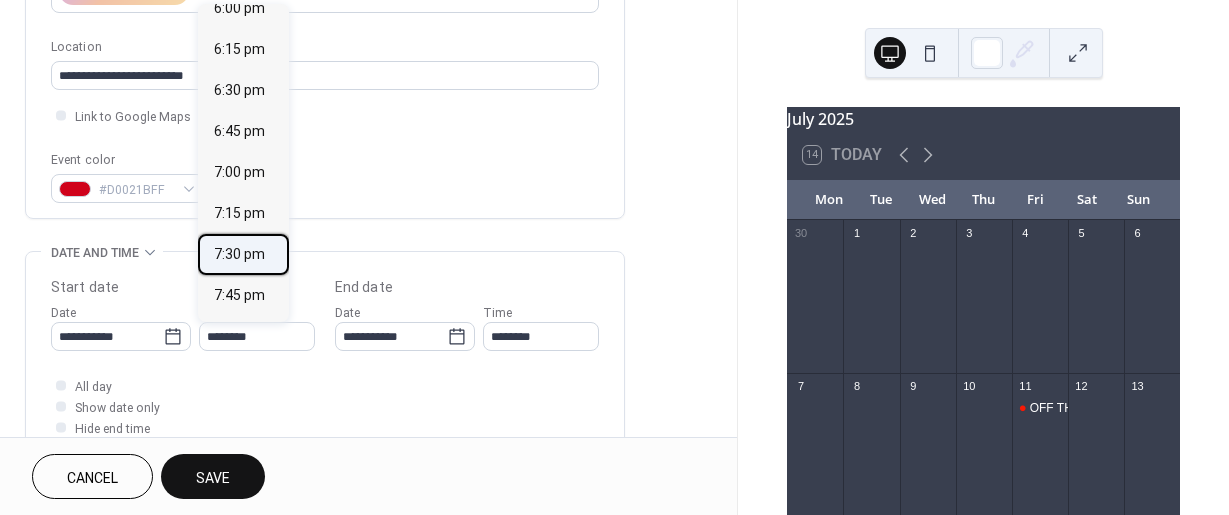click on "7:30 pm" at bounding box center [239, 254] 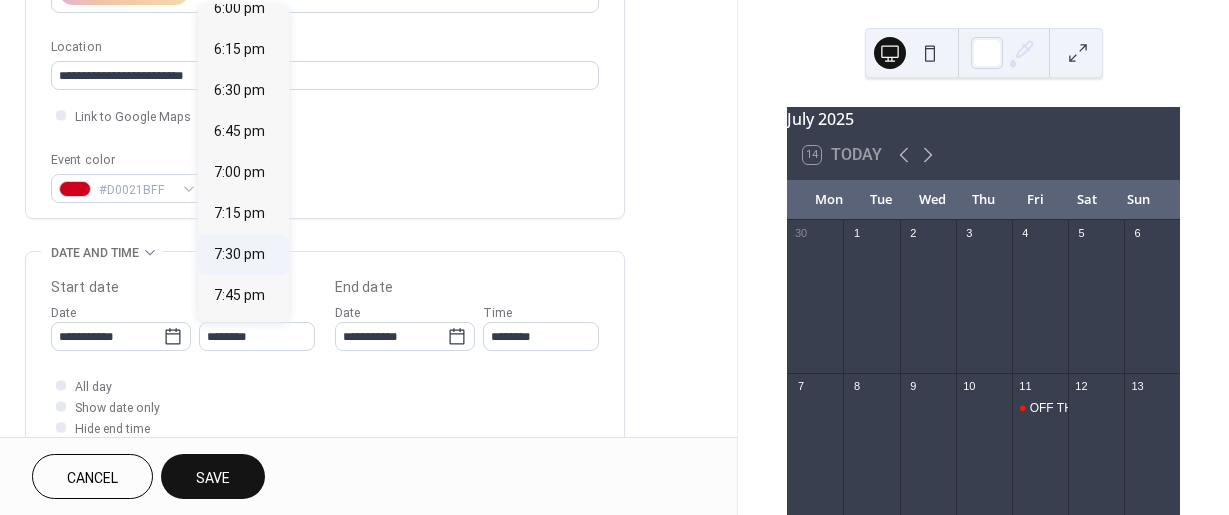 type on "*******" 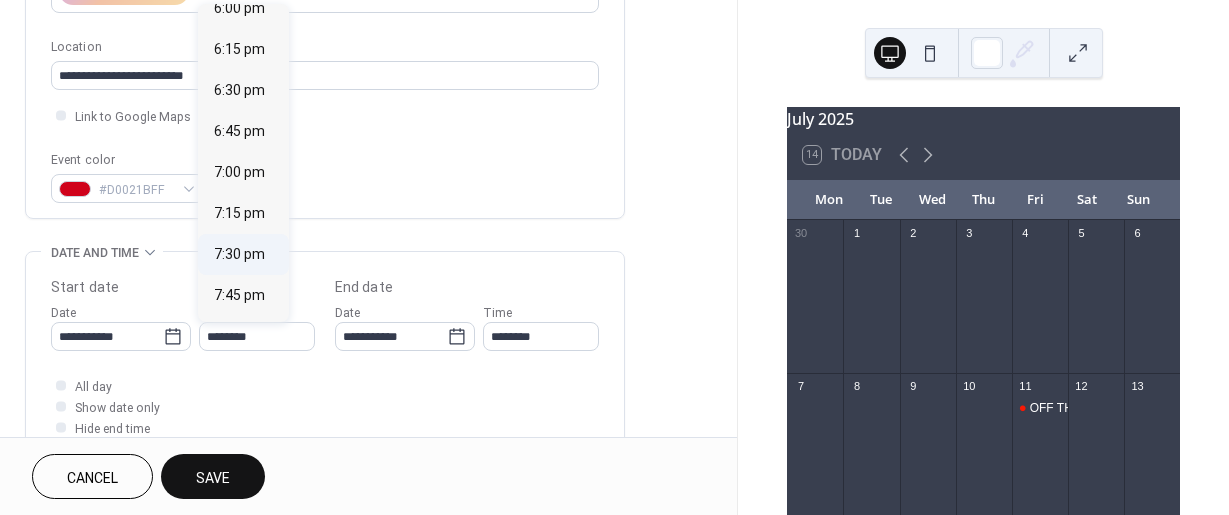 type on "**********" 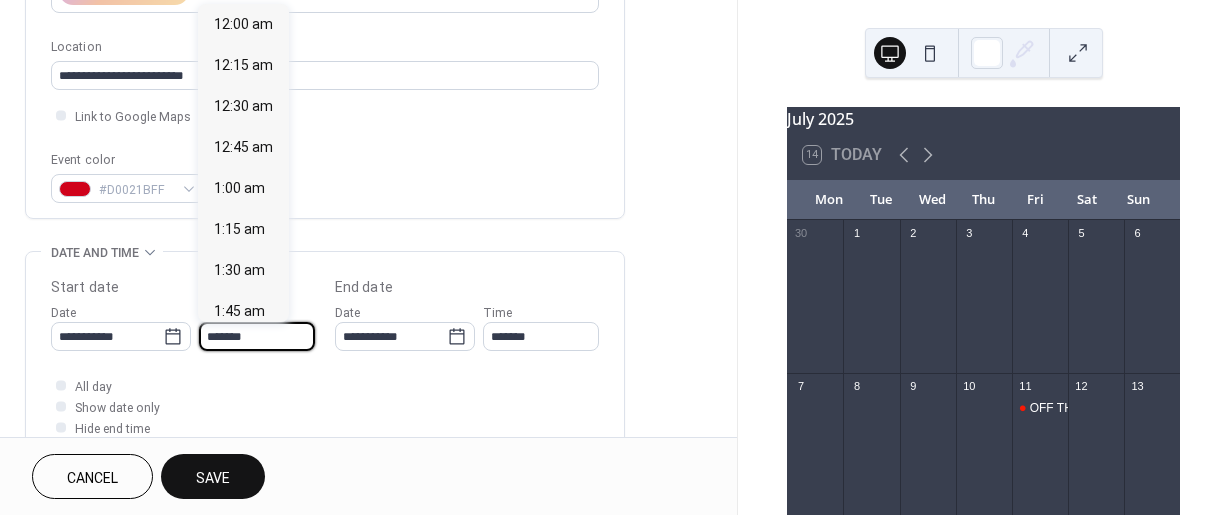 click on "*******" at bounding box center [257, 336] 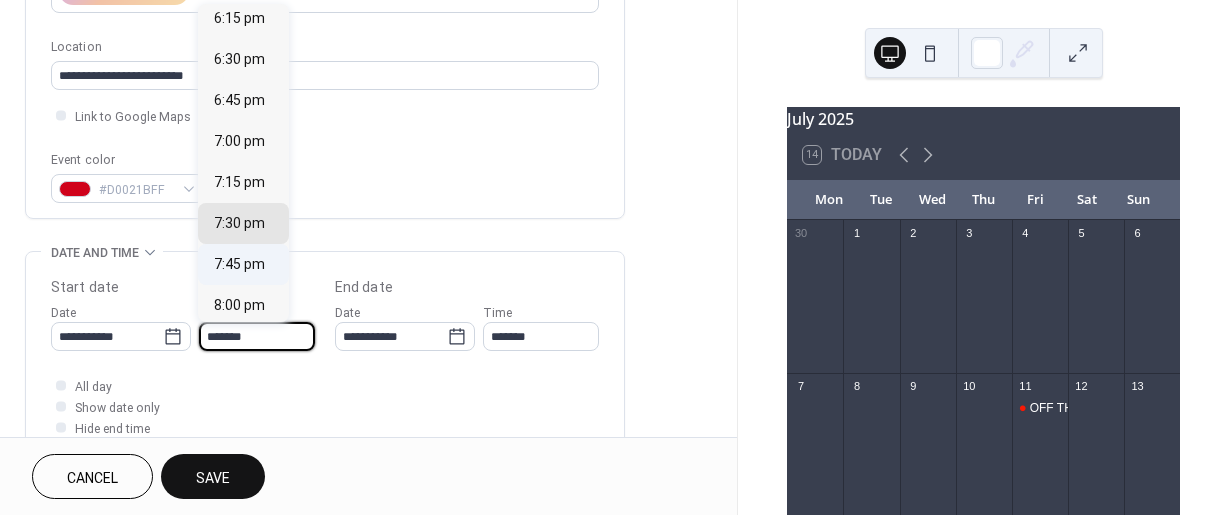 scroll, scrollTop: 2998, scrollLeft: 0, axis: vertical 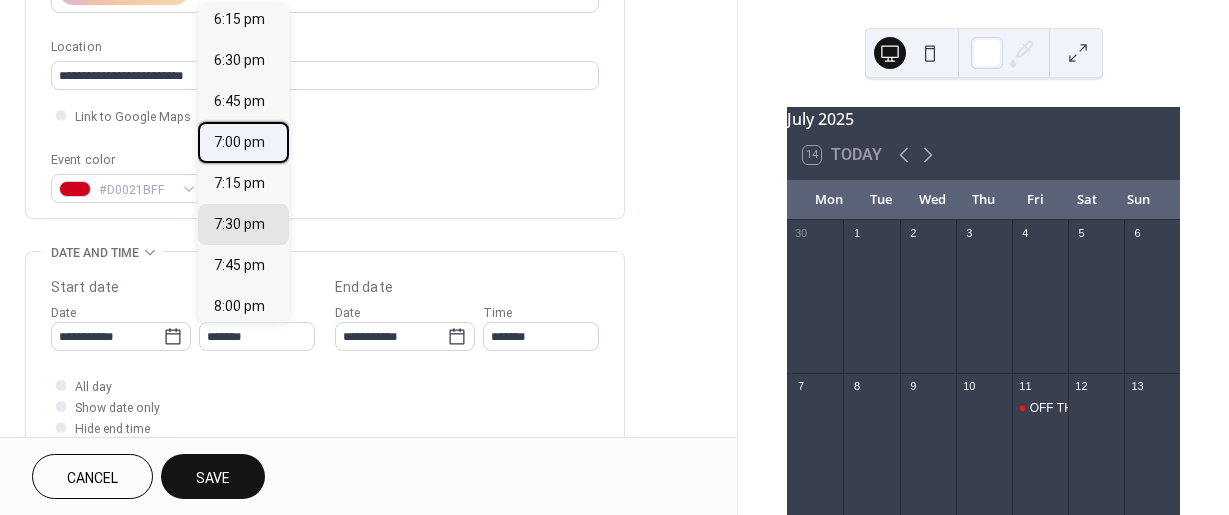 click on "7:00 pm" at bounding box center (239, 142) 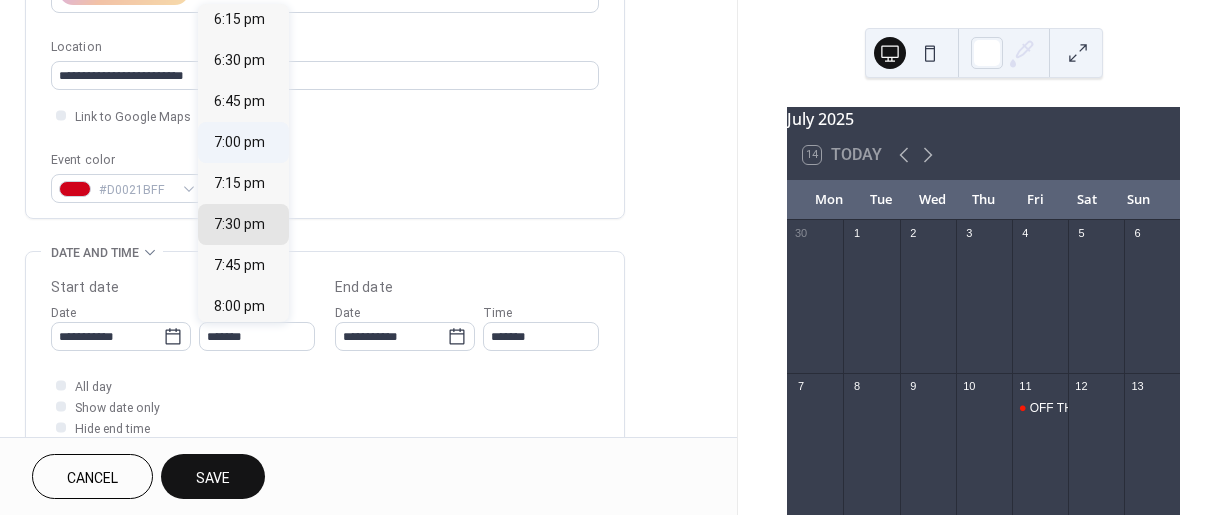 type on "*******" 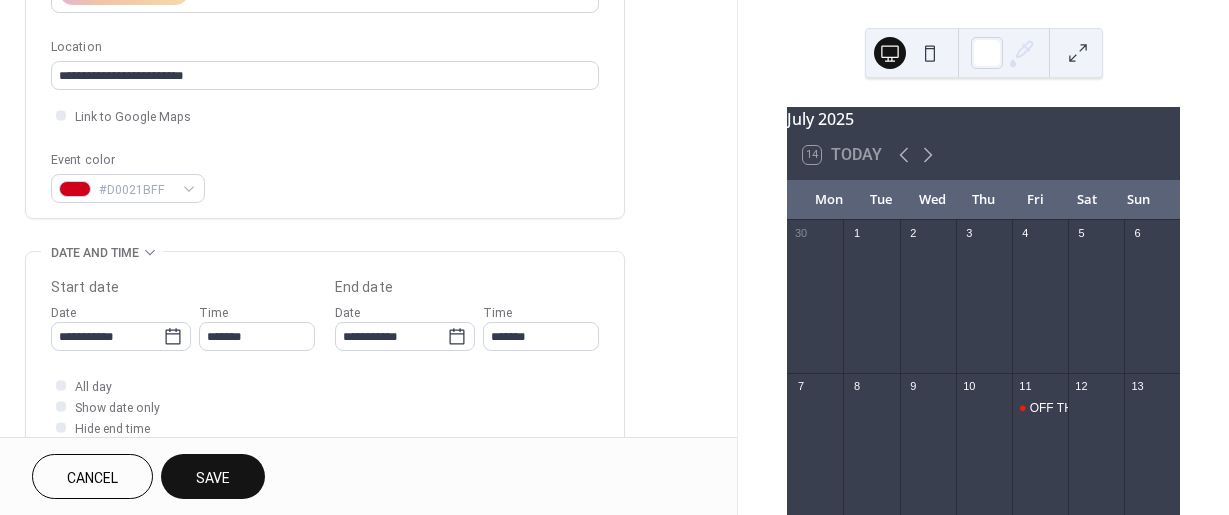 click on "Save" at bounding box center (213, 478) 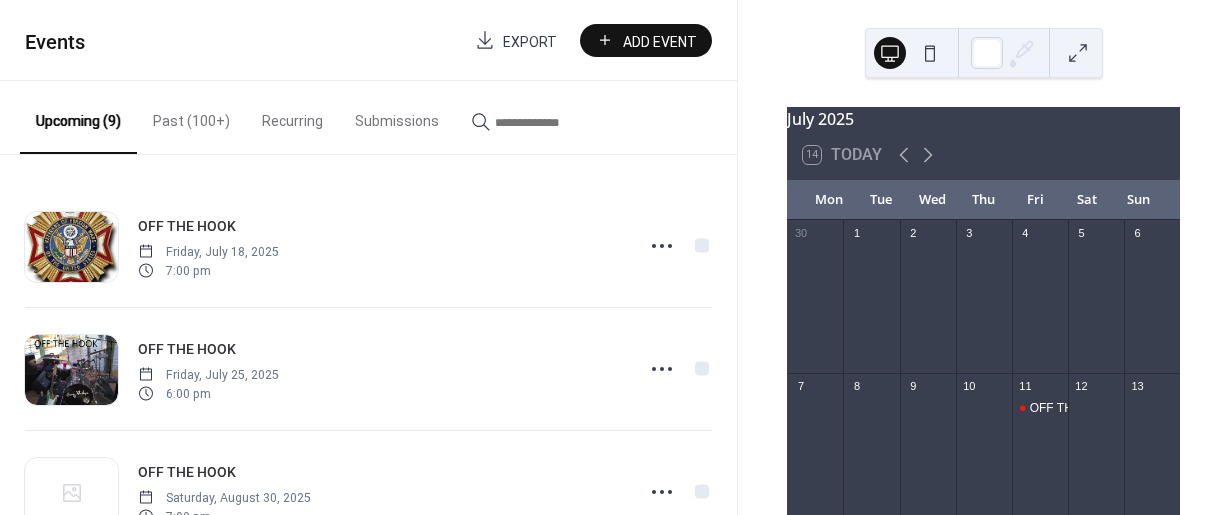 click on "Add Event" at bounding box center (660, 41) 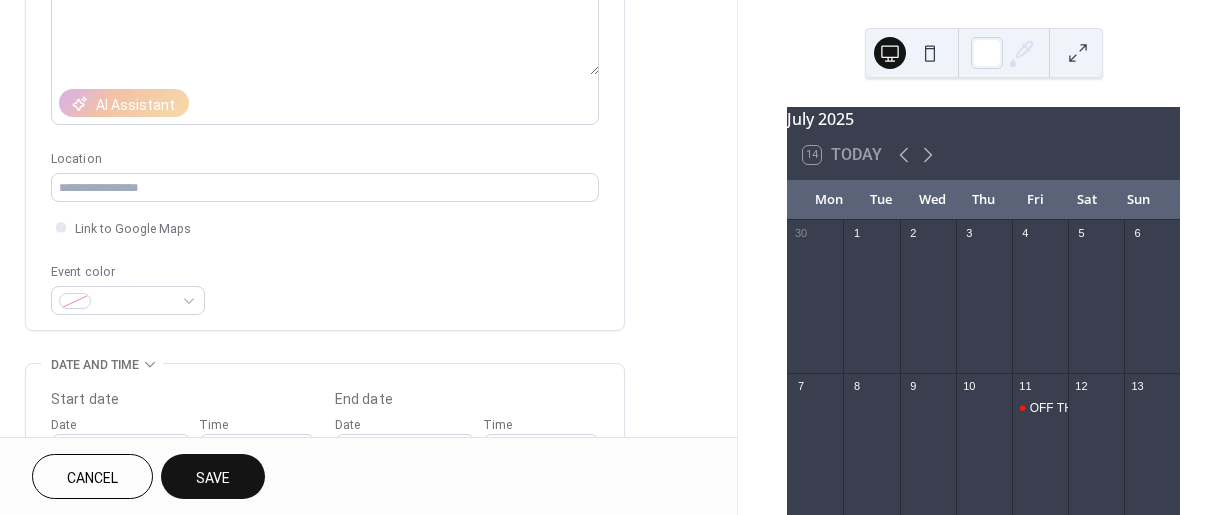 scroll, scrollTop: 300, scrollLeft: 0, axis: vertical 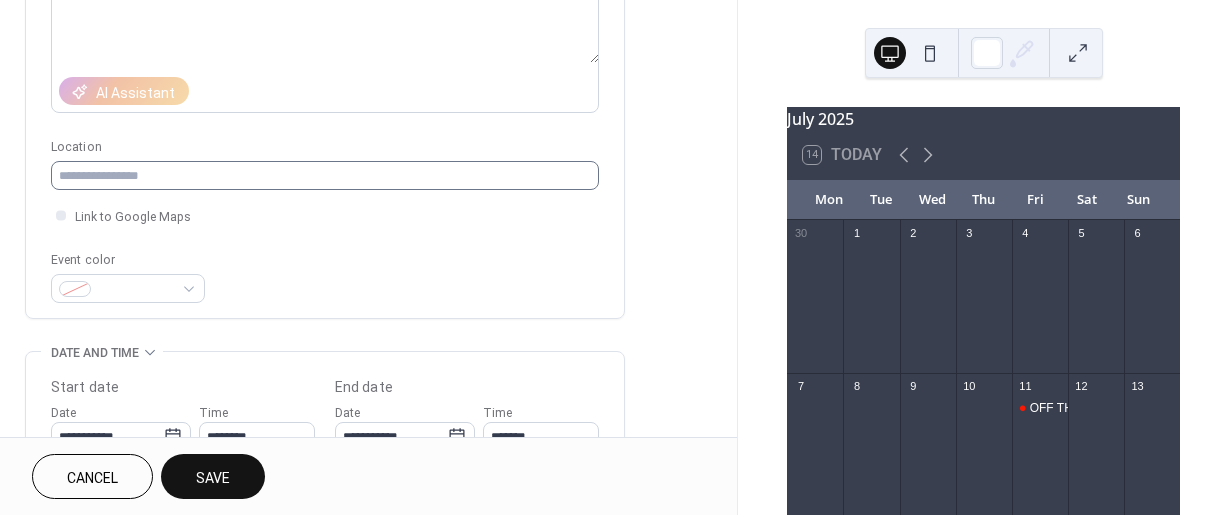 type on "**********" 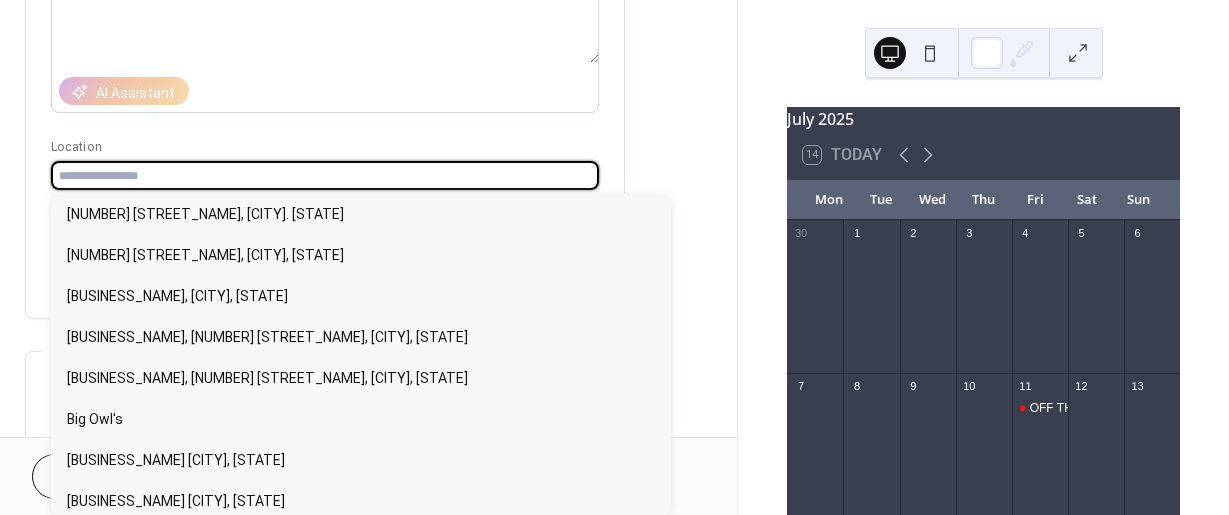 click at bounding box center [325, 175] 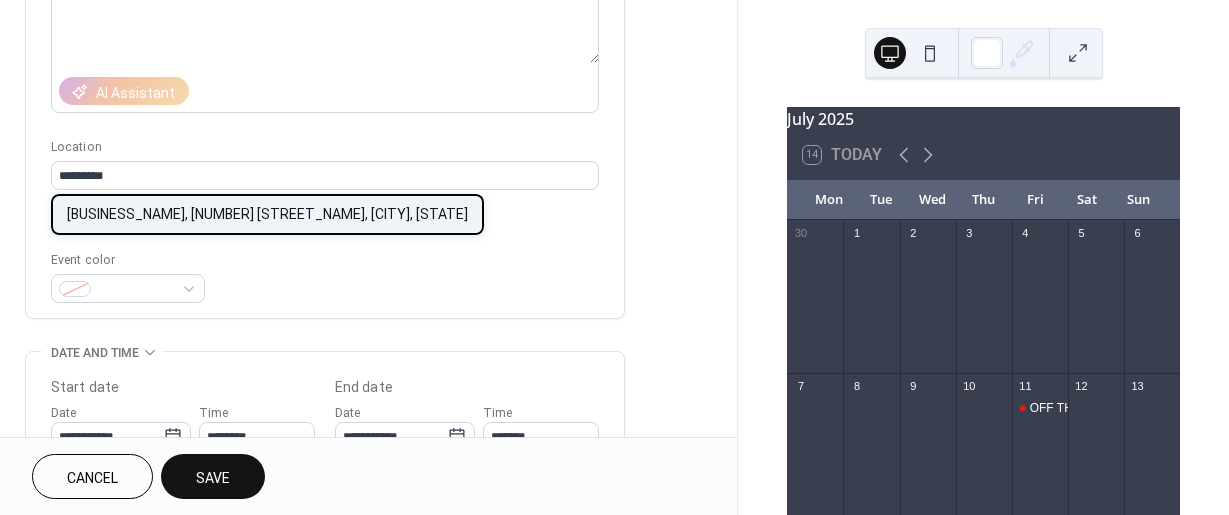 click on "[BUSINESS_NAME], [NUMBER] [STREET_NAME], [CITY], [STATE]" at bounding box center (267, 214) 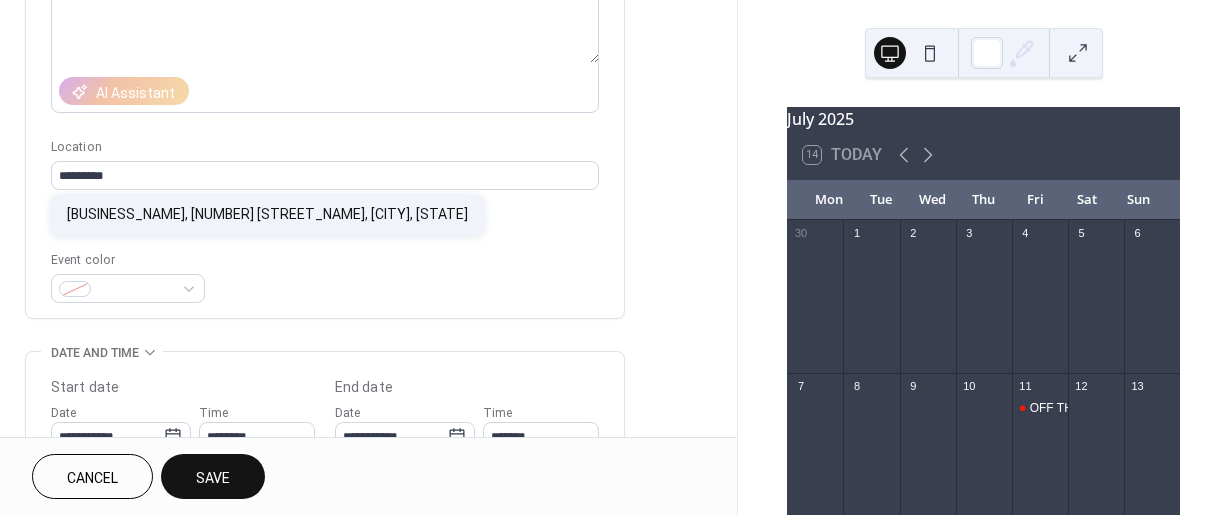 type on "**********" 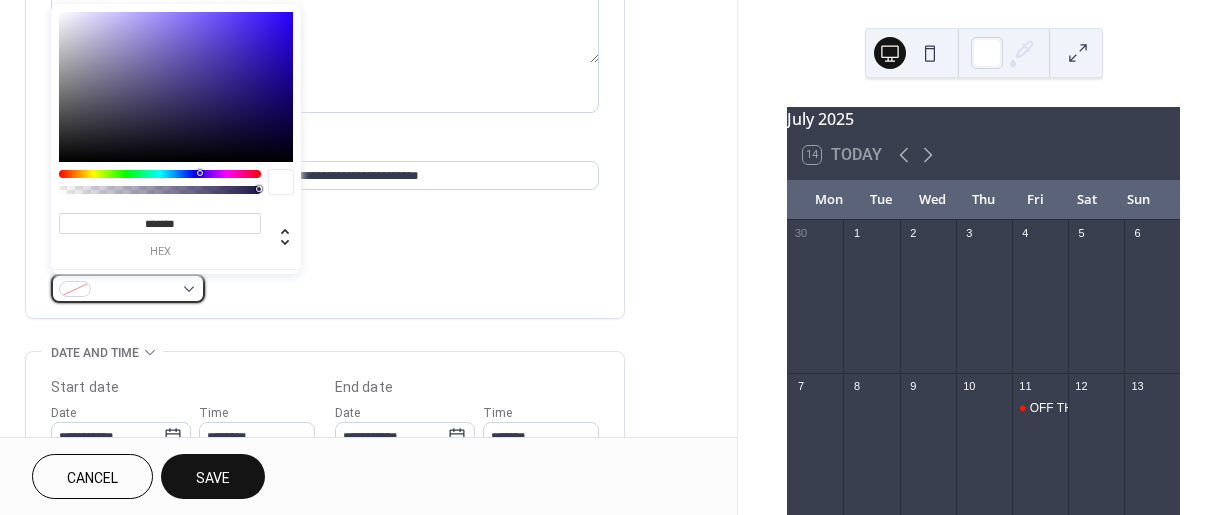 click at bounding box center (128, 288) 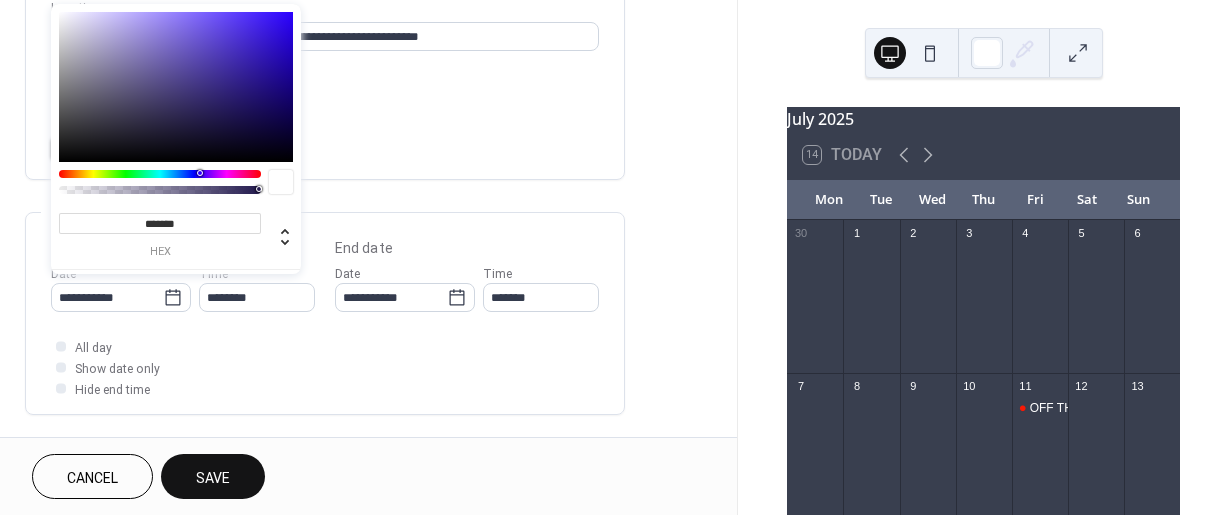scroll, scrollTop: 500, scrollLeft: 0, axis: vertical 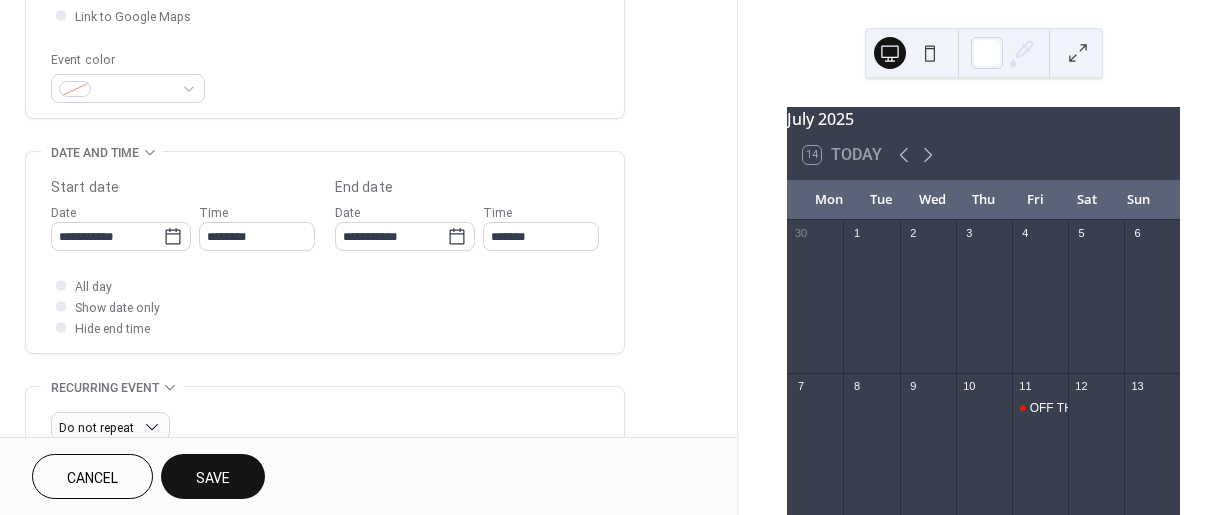 click on "All day Show date only Hide end time" at bounding box center [325, 306] 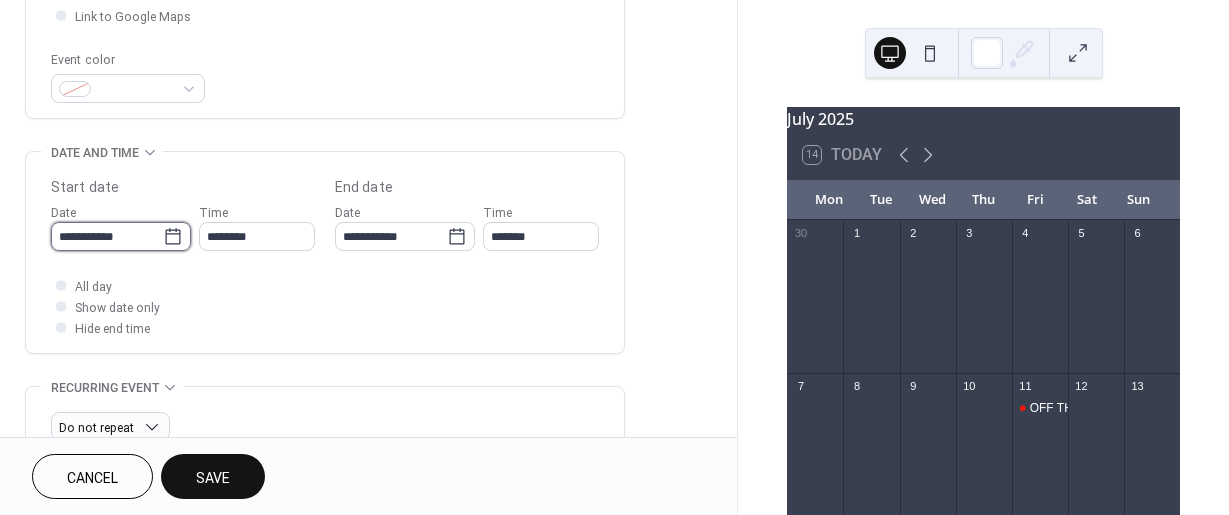 click on "**********" at bounding box center [107, 236] 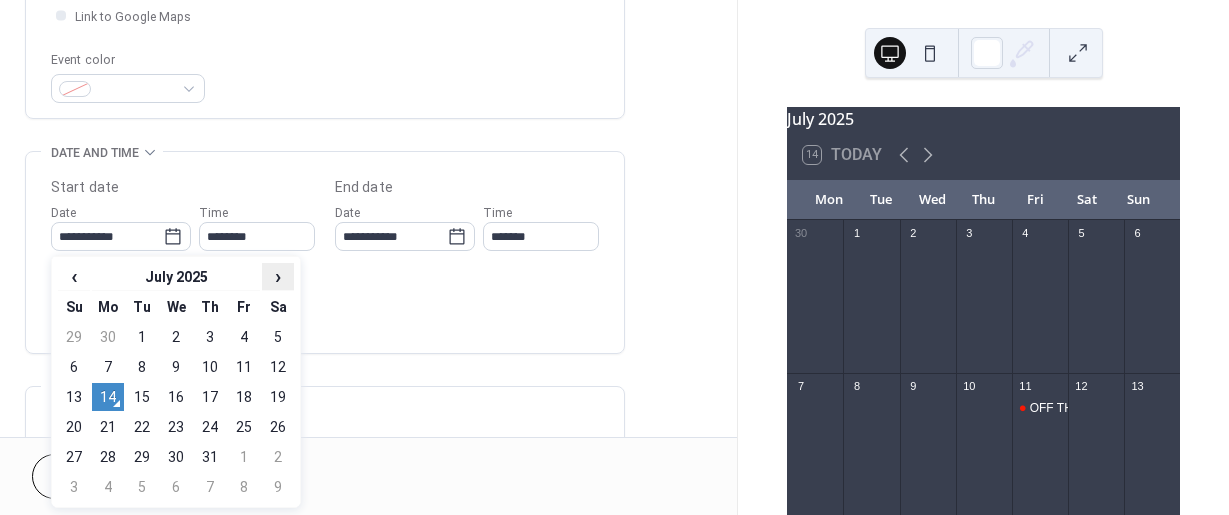 click on "›" at bounding box center [278, 276] 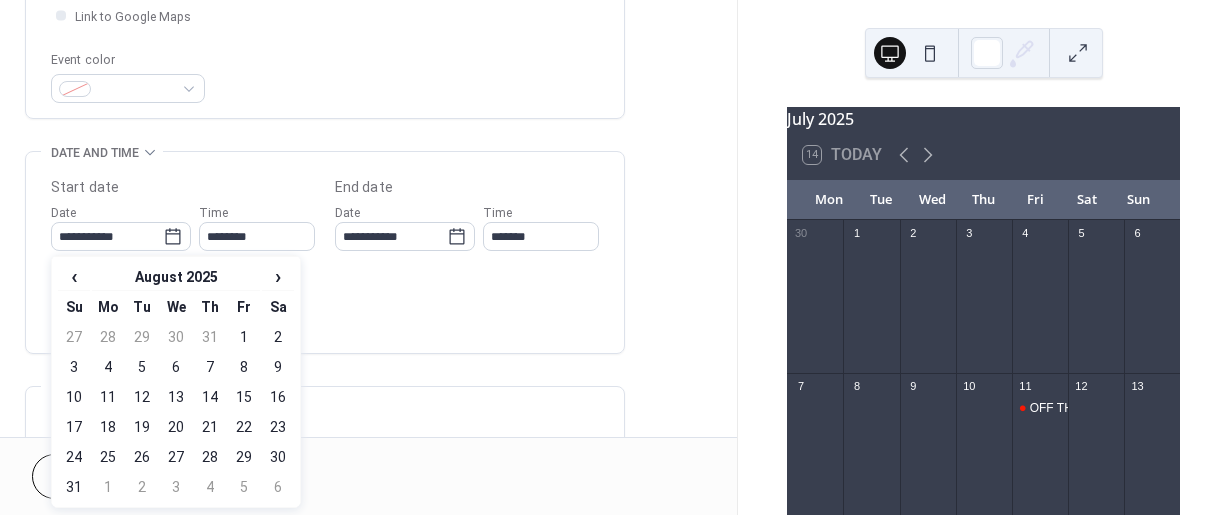 click on "9" at bounding box center (278, 367) 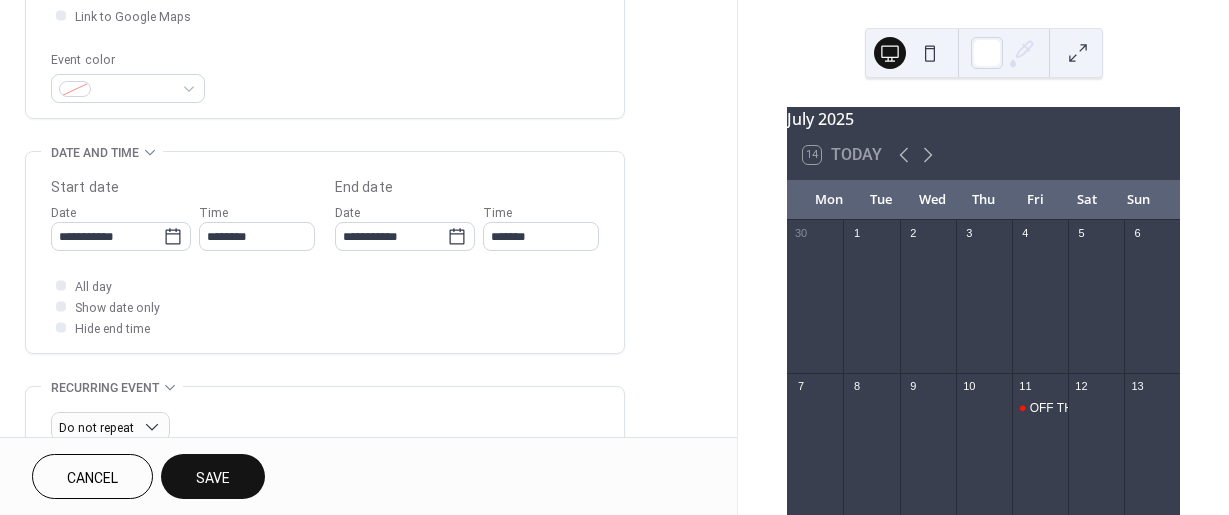 type on "**********" 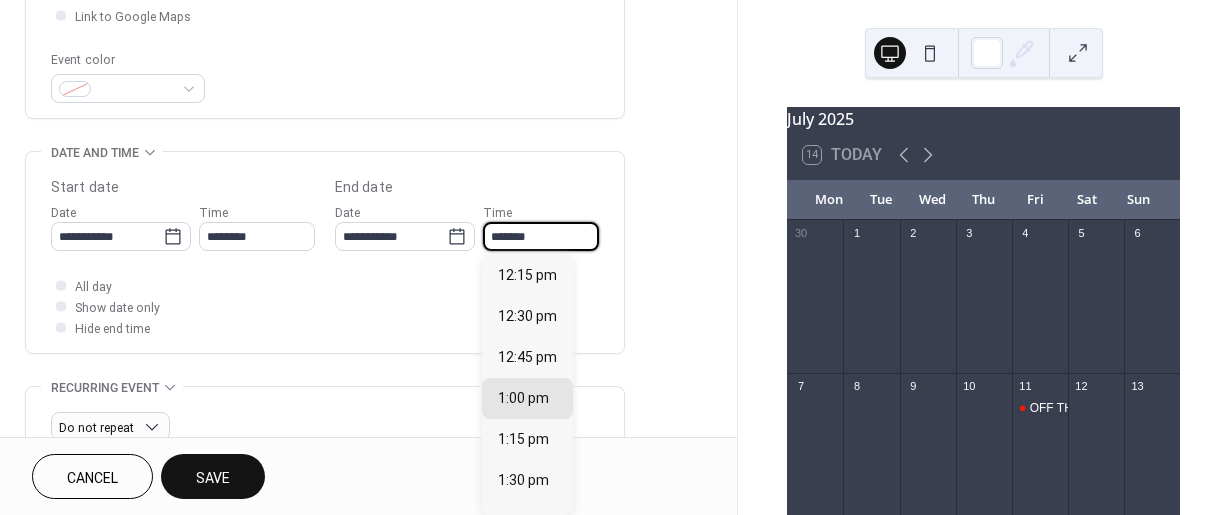 click on "*******" at bounding box center [541, 236] 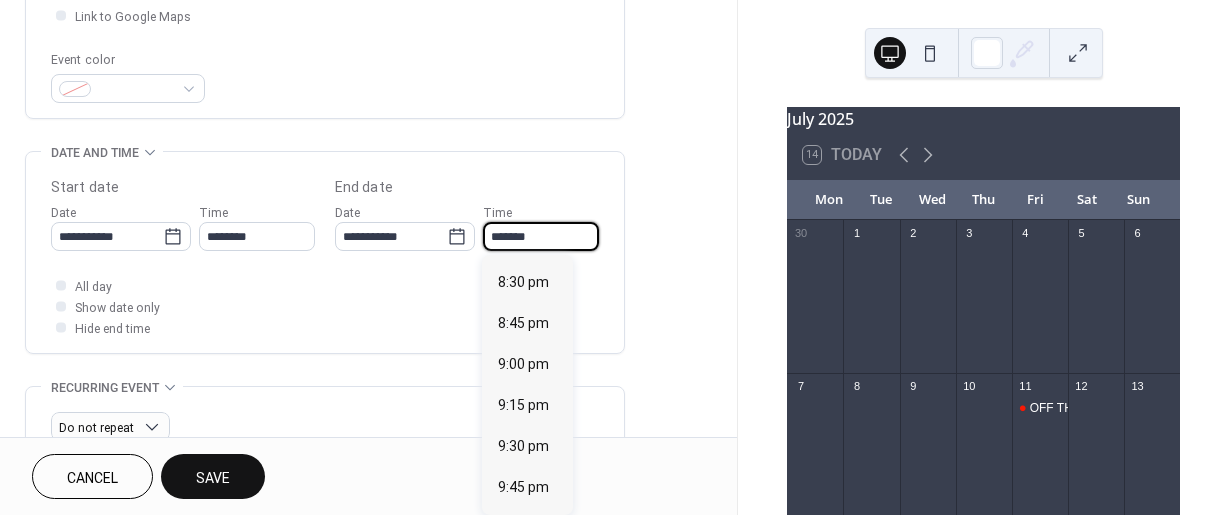 scroll, scrollTop: 1400, scrollLeft: 0, axis: vertical 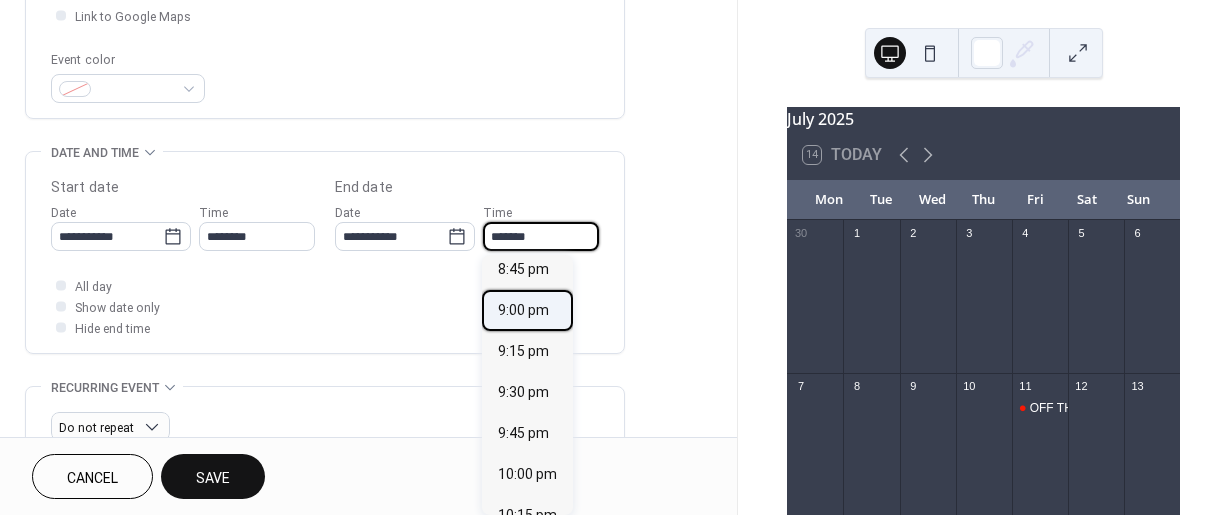 click on "9:00 pm" at bounding box center (523, 310) 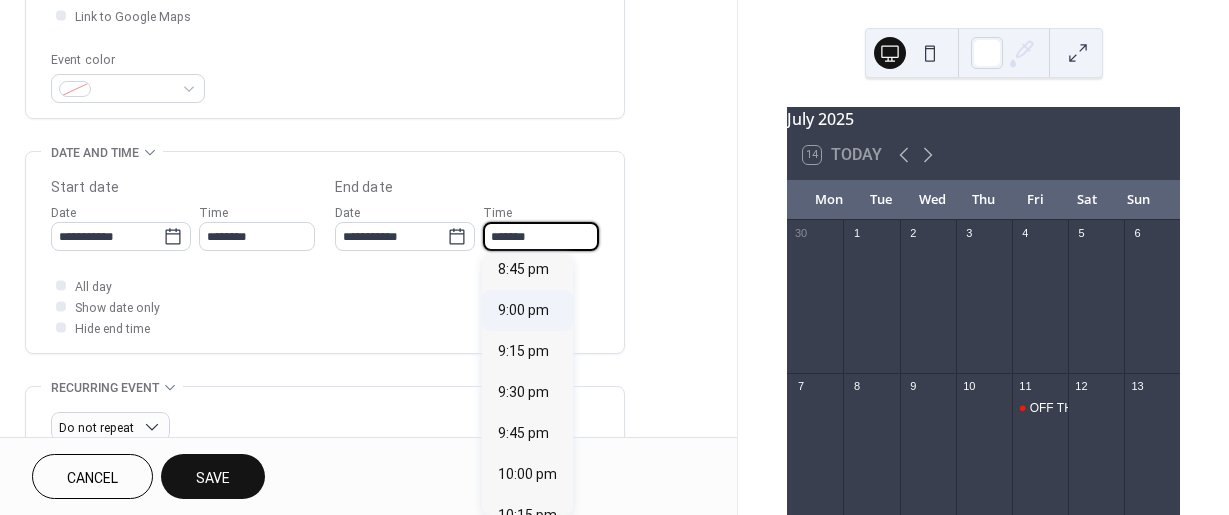 type on "*******" 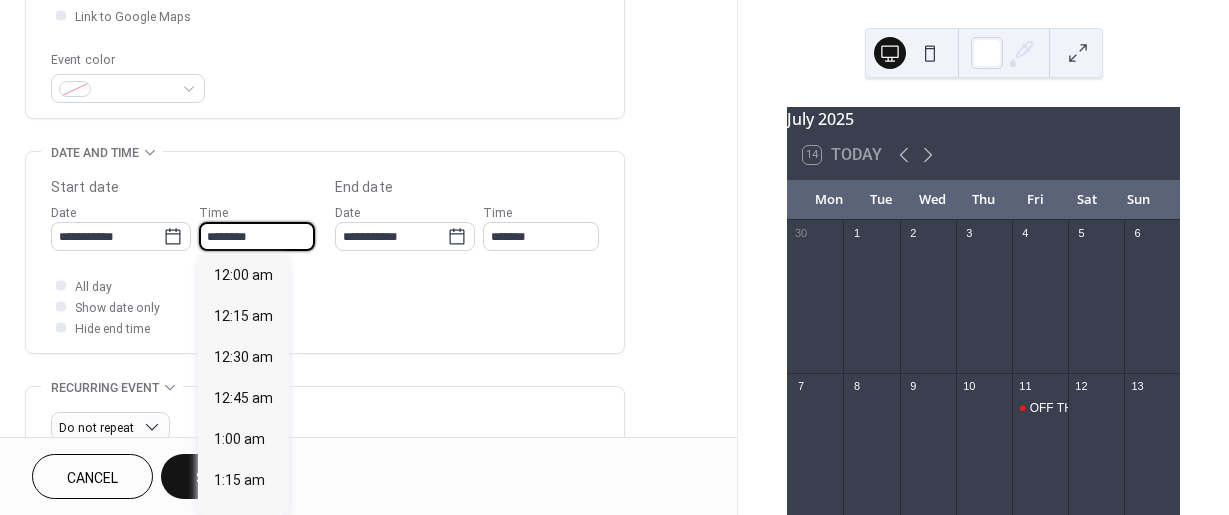 scroll, scrollTop: 1968, scrollLeft: 0, axis: vertical 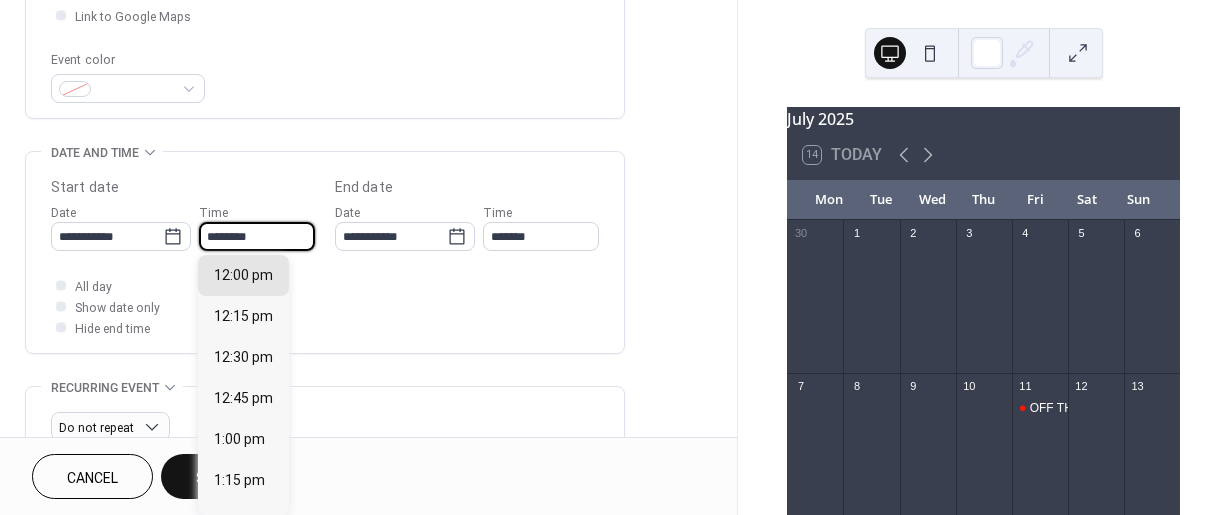 click on "********" at bounding box center (257, 236) 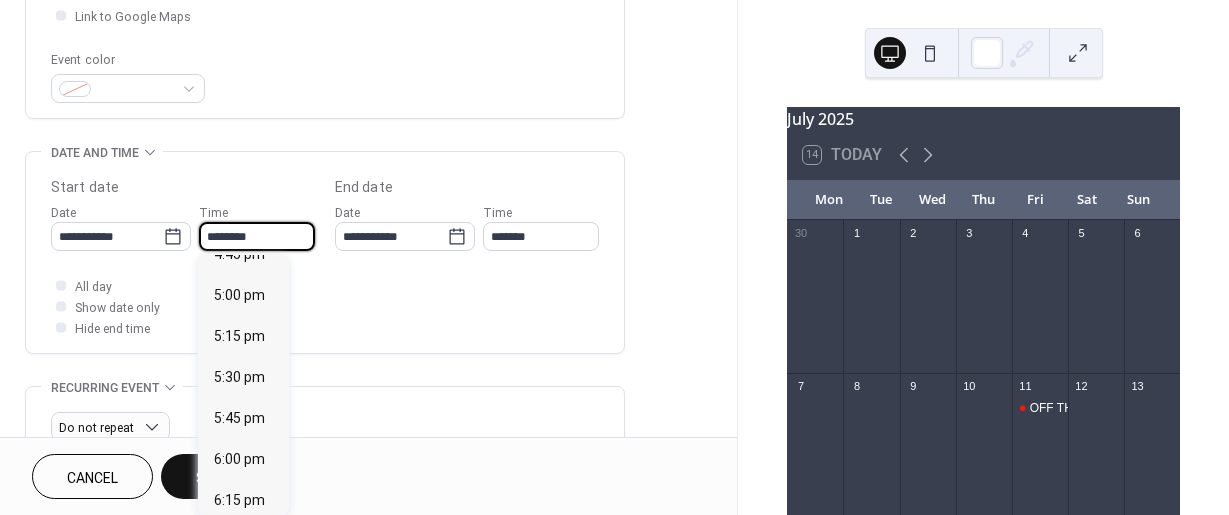 scroll, scrollTop: 2868, scrollLeft: 0, axis: vertical 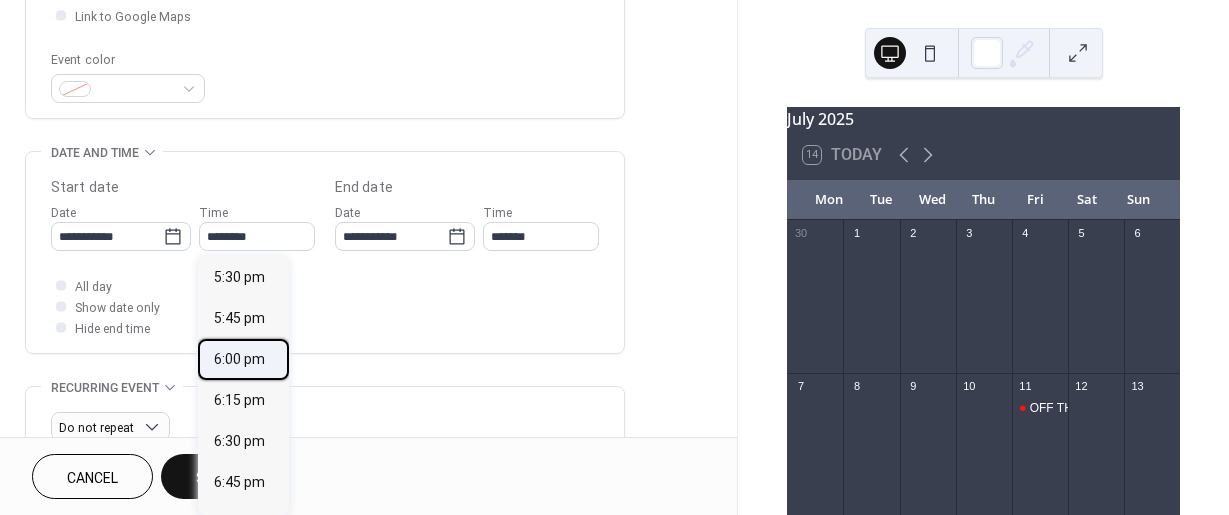 click on "6:00 pm" at bounding box center [239, 359] 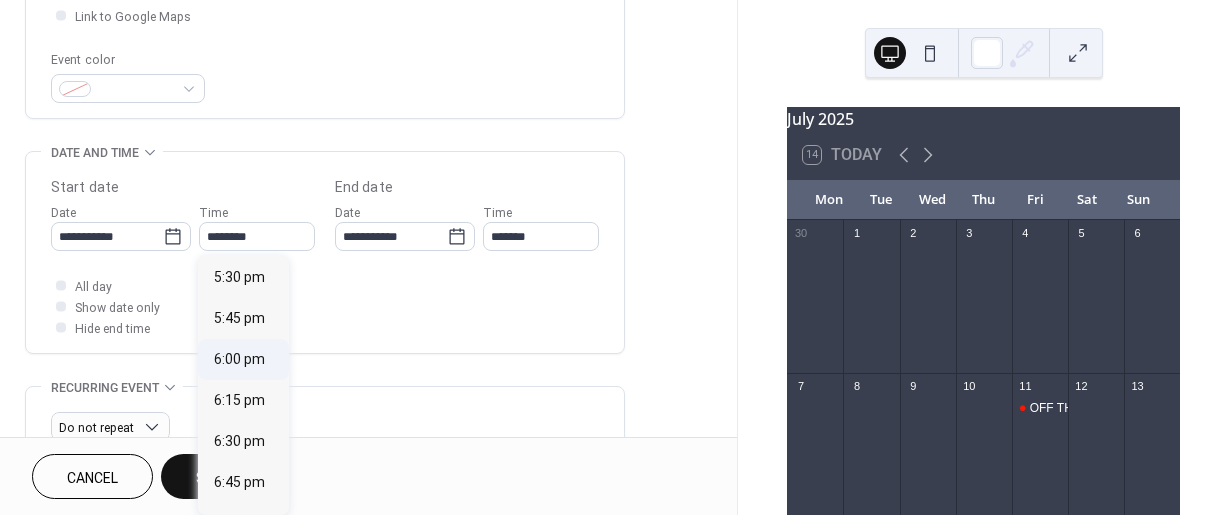 type on "*******" 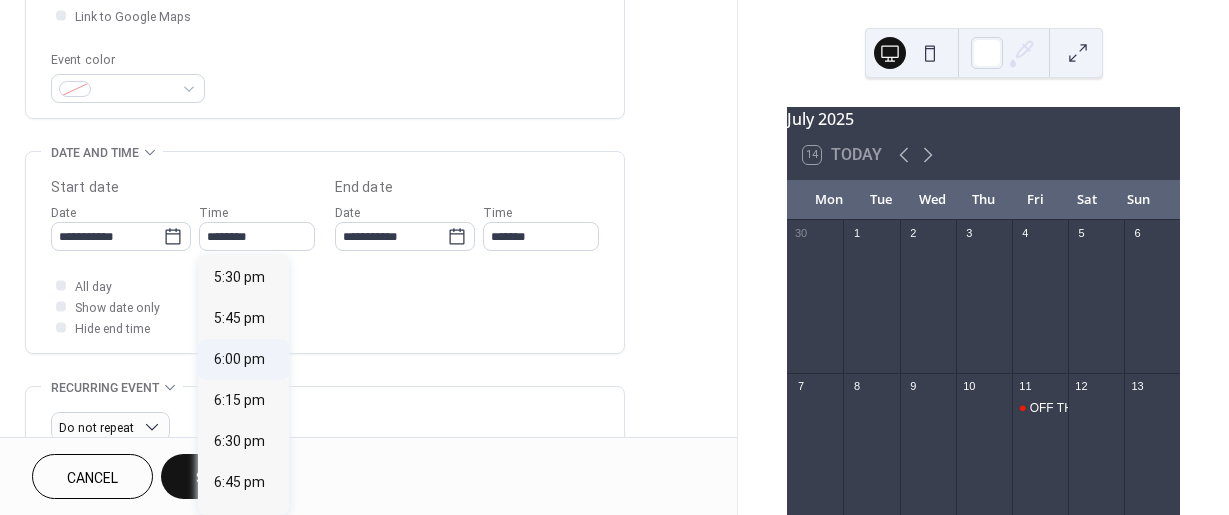 type on "**********" 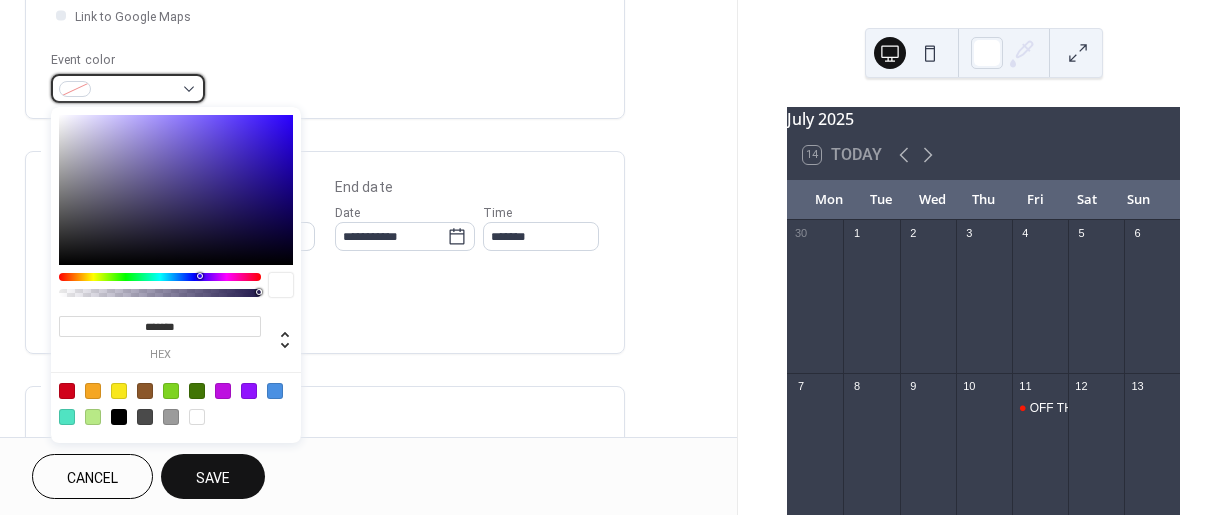 click at bounding box center (128, 88) 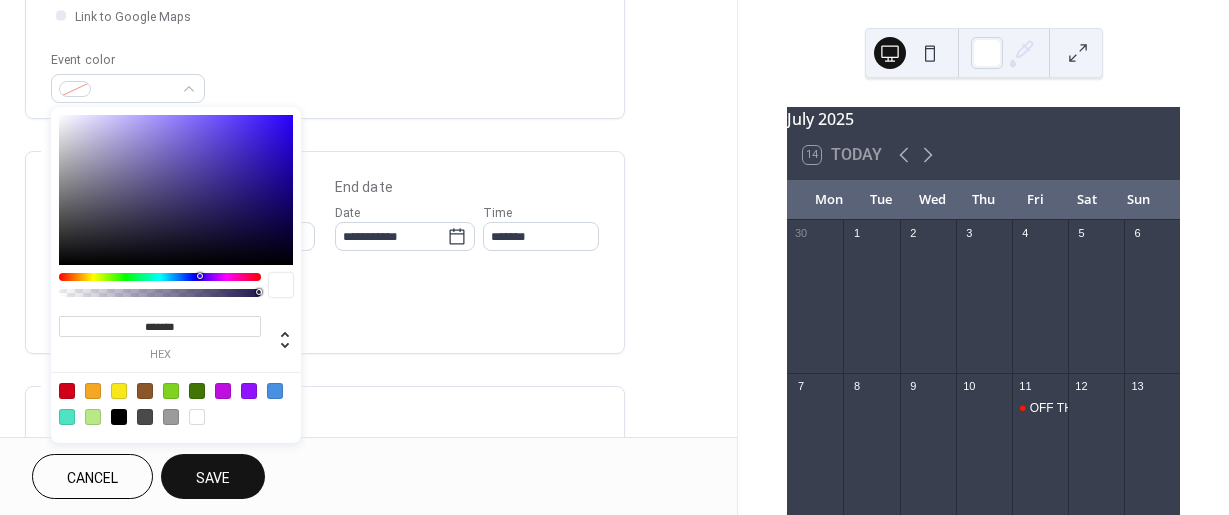 click at bounding box center (67, 391) 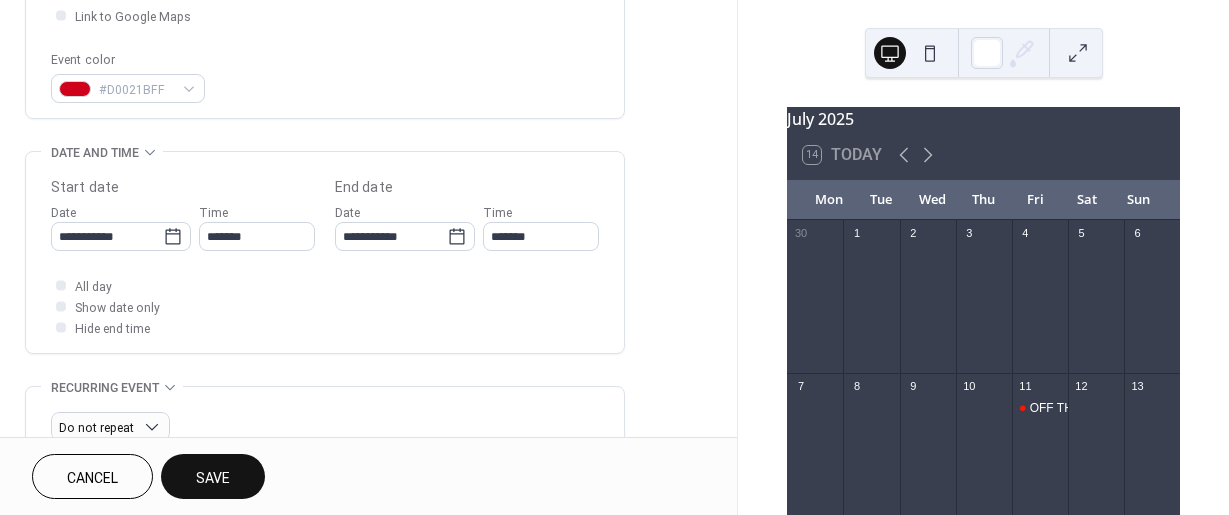 drag, startPoint x: 358, startPoint y: 80, endPoint x: 353, endPoint y: 96, distance: 16.763054 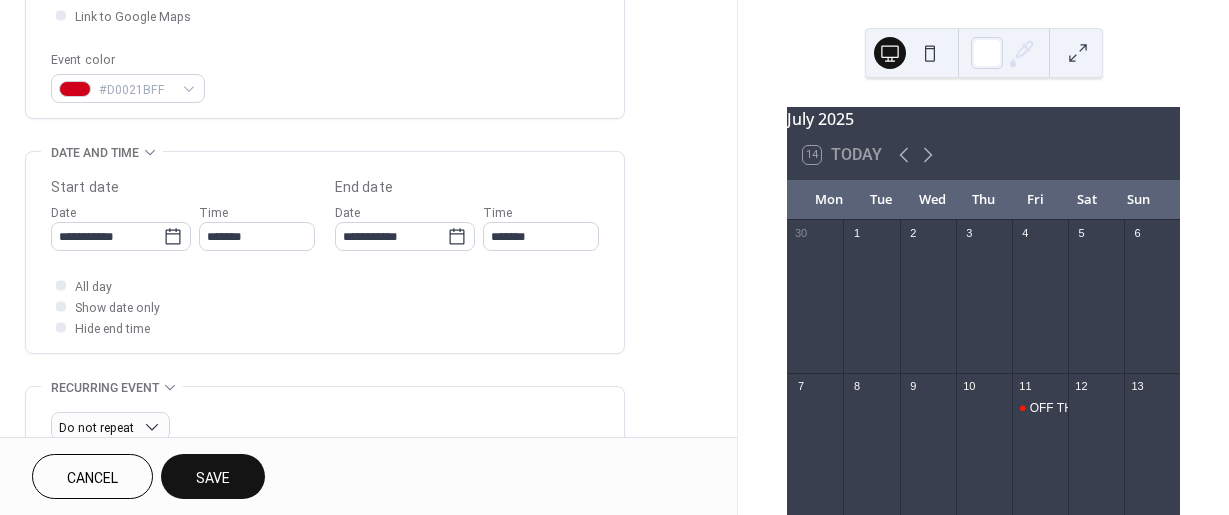 click on "Event color #D0021BFF" at bounding box center (325, 76) 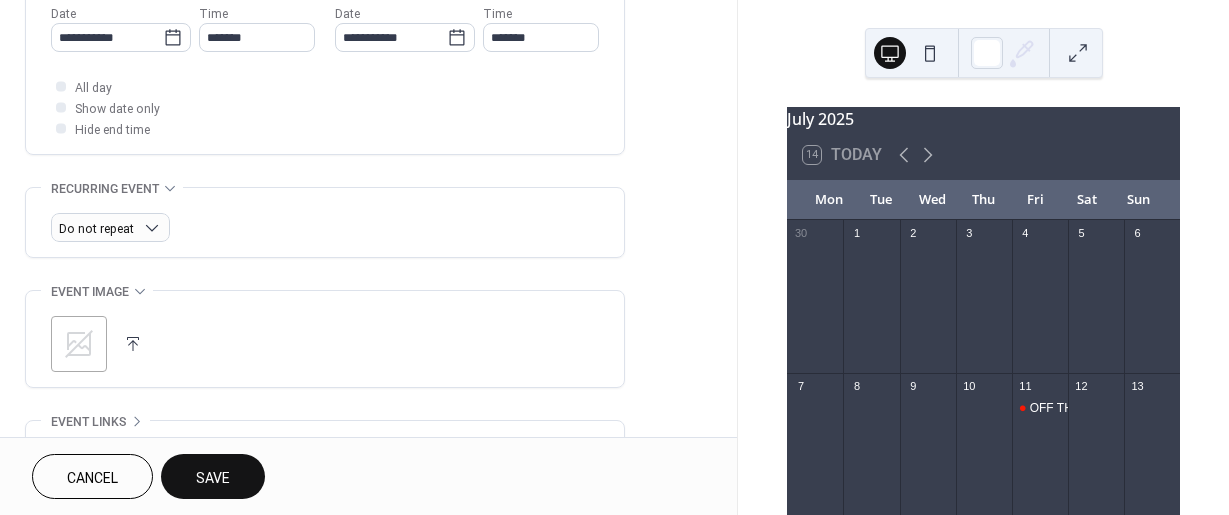 scroll, scrollTop: 700, scrollLeft: 0, axis: vertical 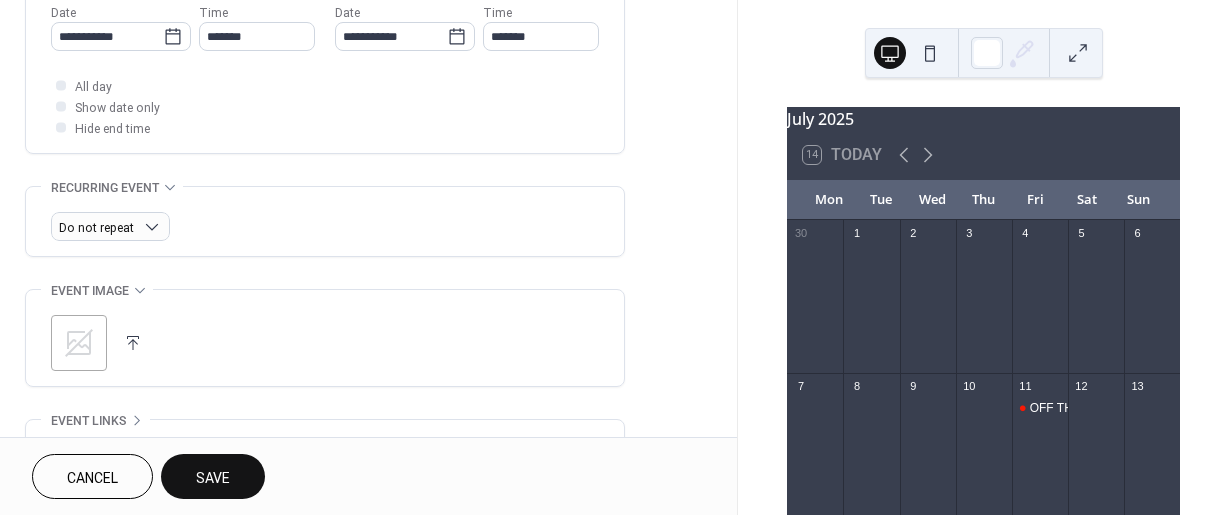 click 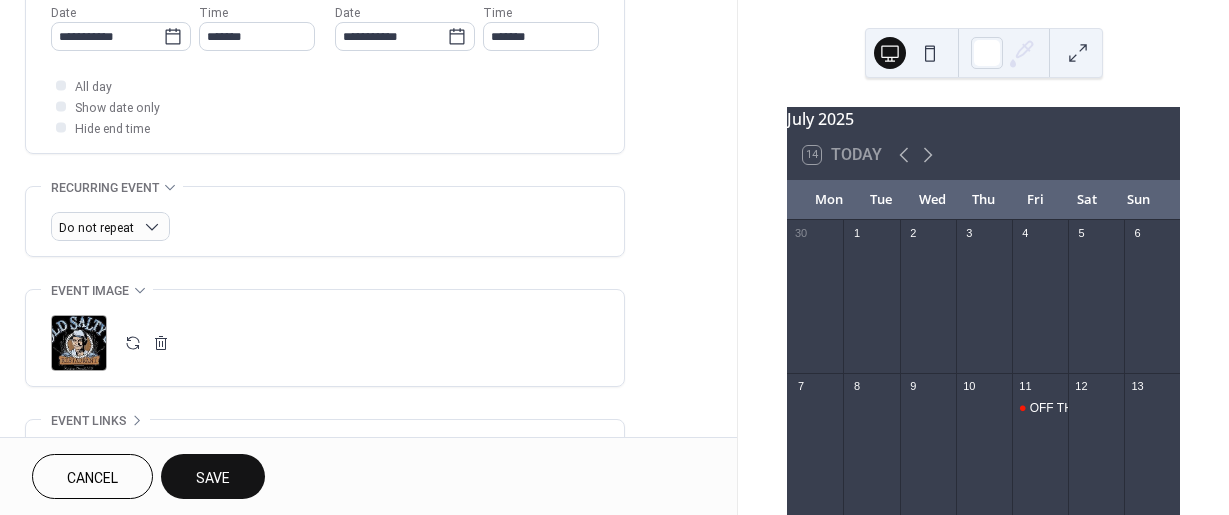 scroll, scrollTop: 600, scrollLeft: 0, axis: vertical 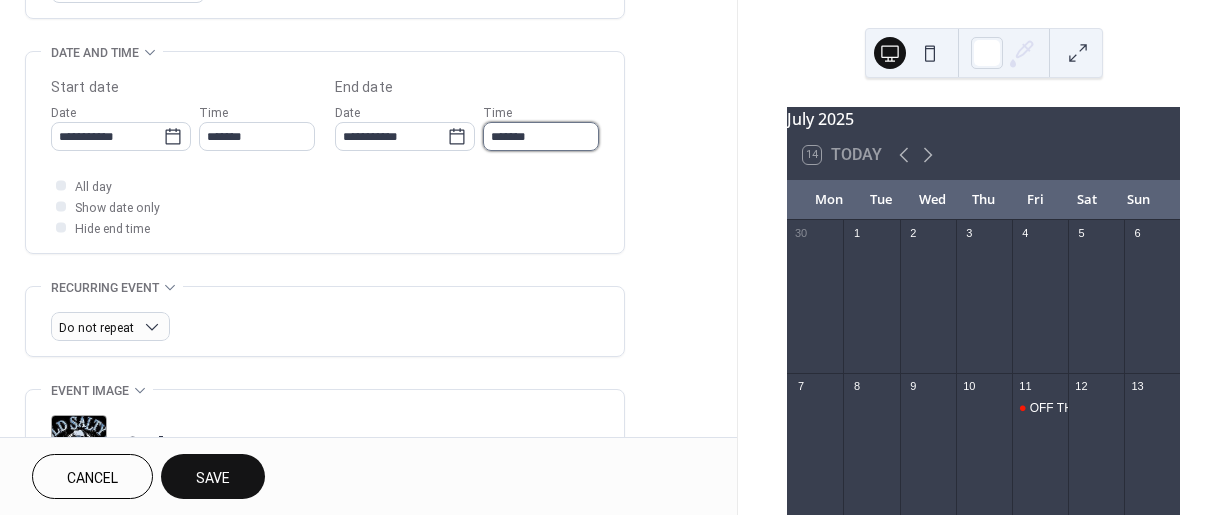 click on "*******" at bounding box center [541, 136] 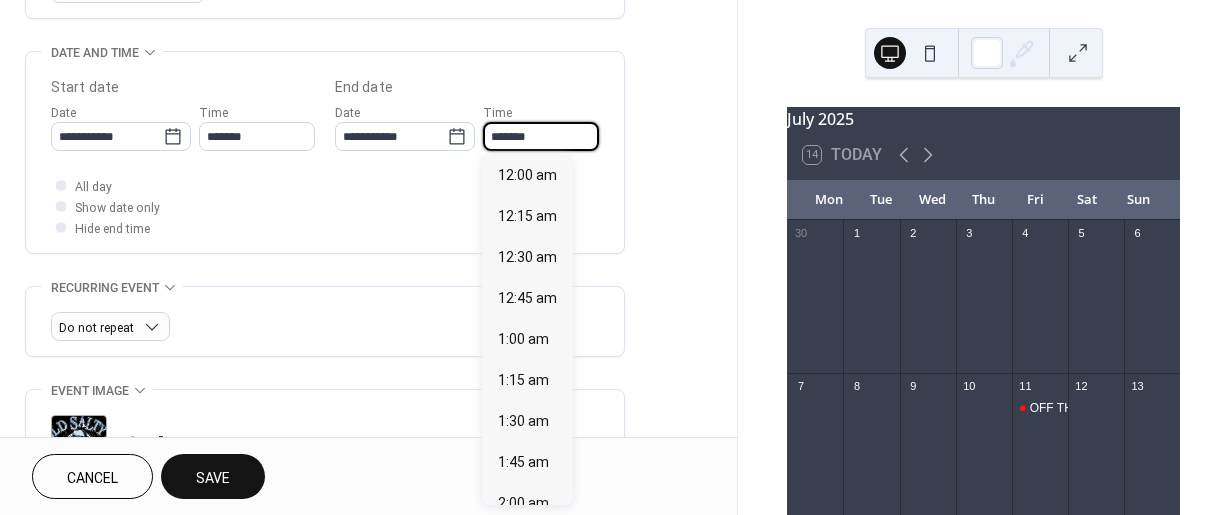 scroll, scrollTop: 492, scrollLeft: 0, axis: vertical 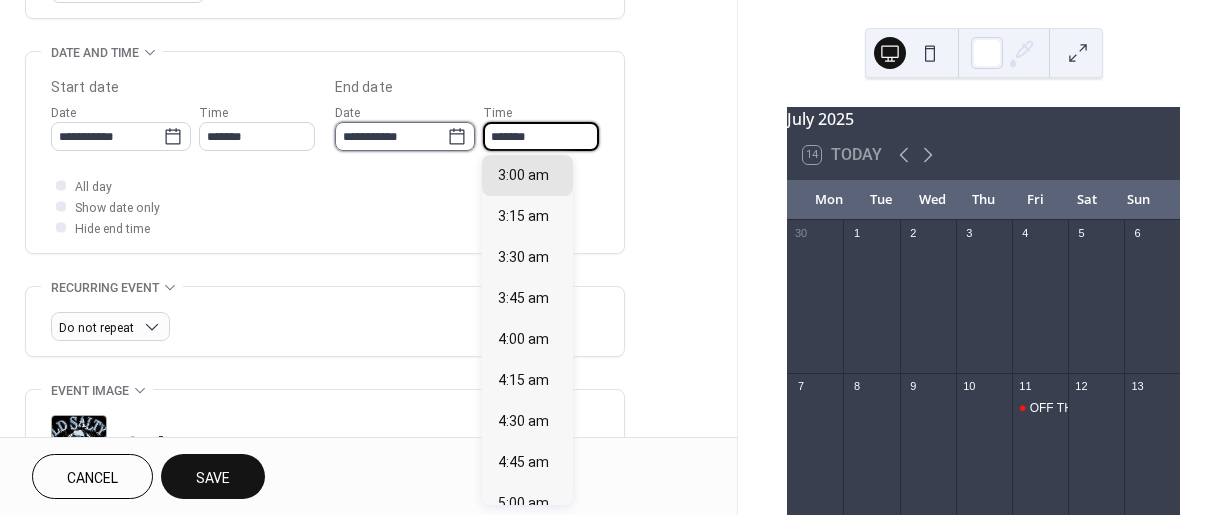 click on "**********" at bounding box center [391, 136] 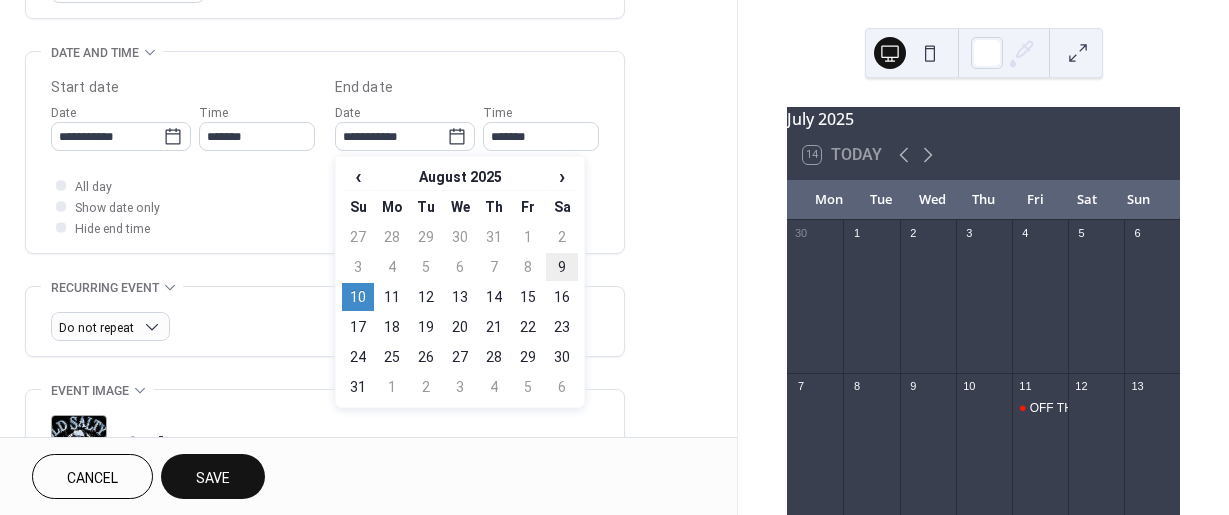 click on "9" at bounding box center [562, 267] 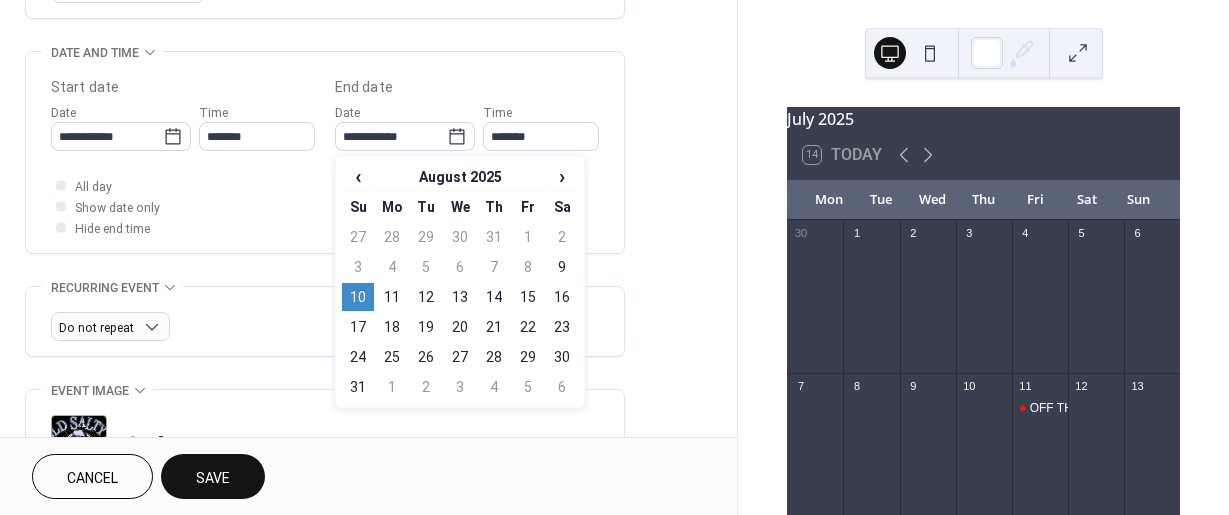 type on "**********" 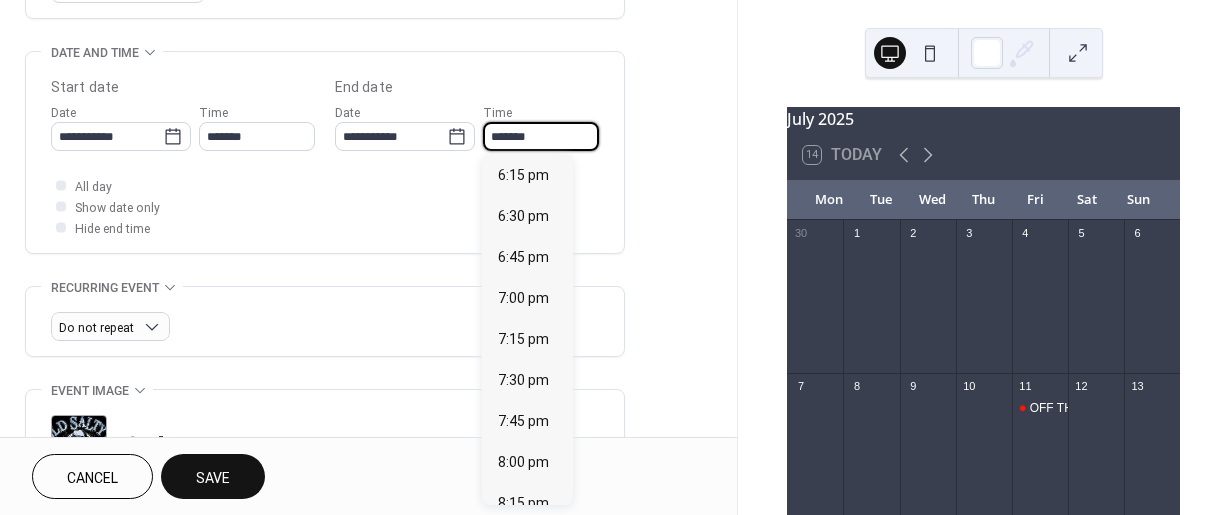 click on "*******" at bounding box center (541, 136) 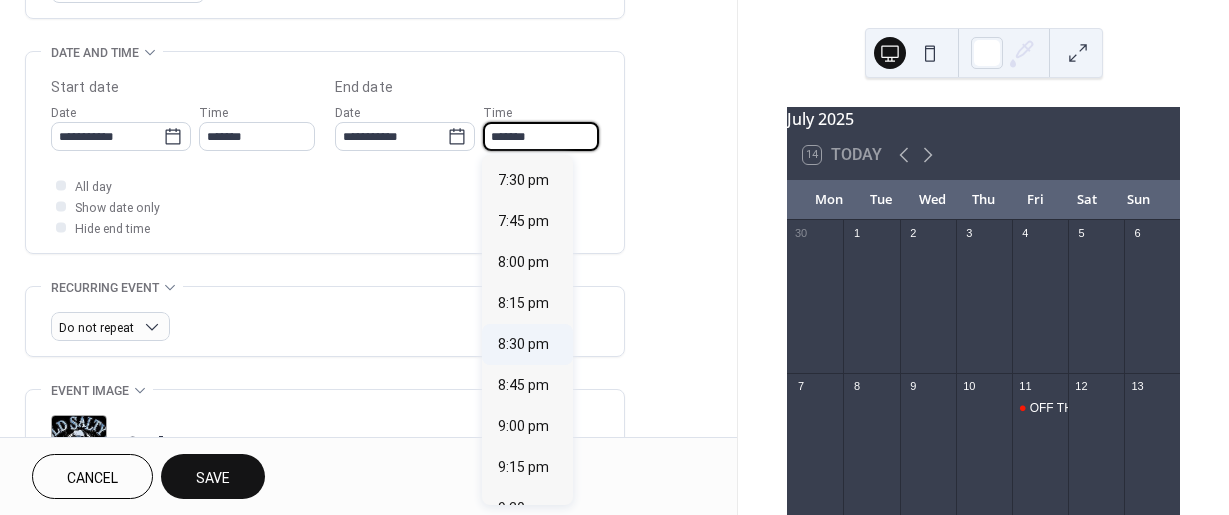 scroll, scrollTop: 300, scrollLeft: 0, axis: vertical 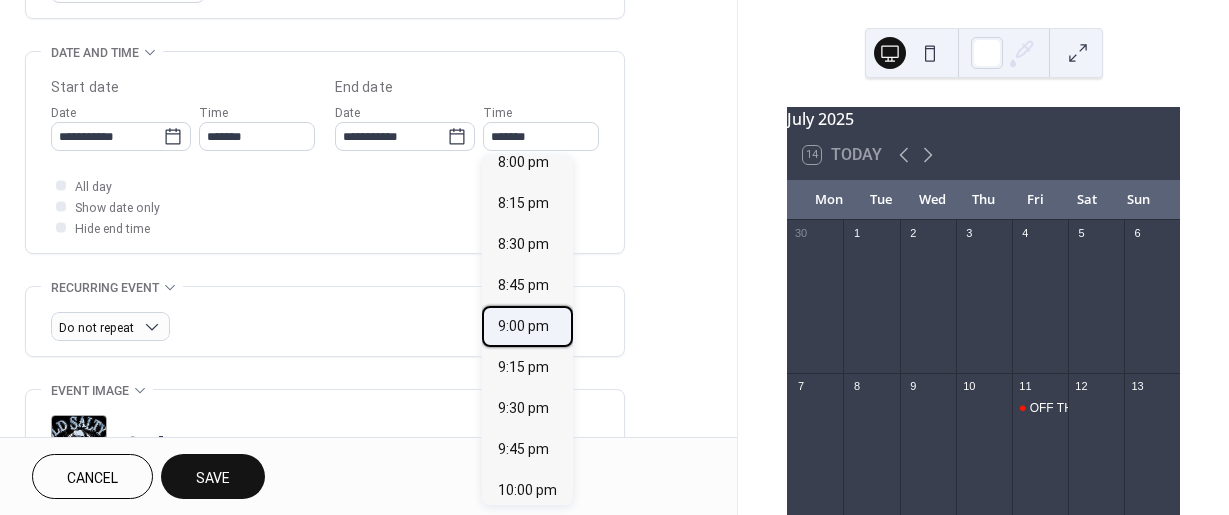 click on "9:00 pm" at bounding box center [527, 326] 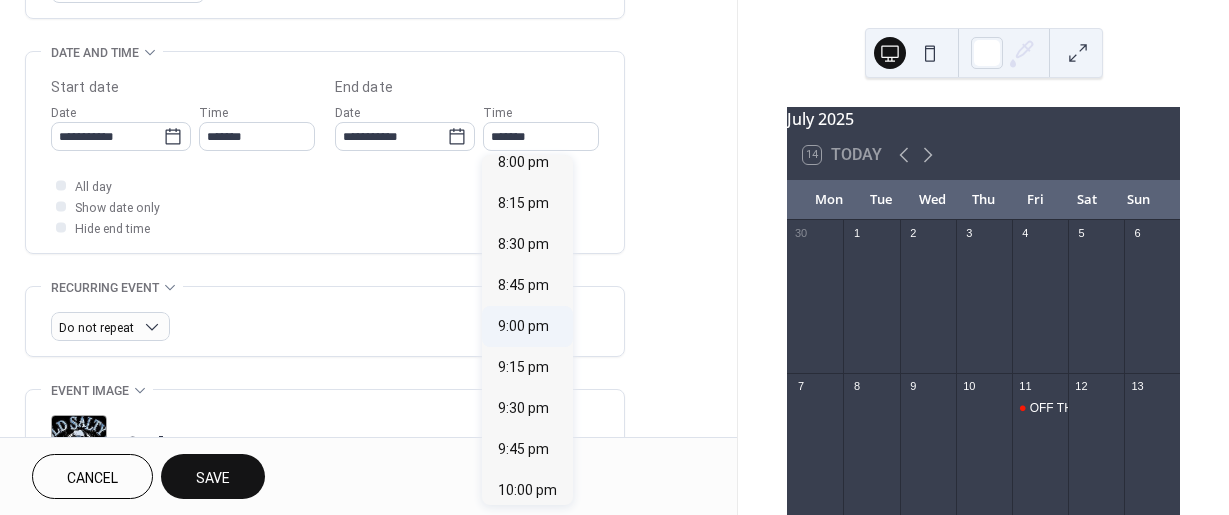 type on "*******" 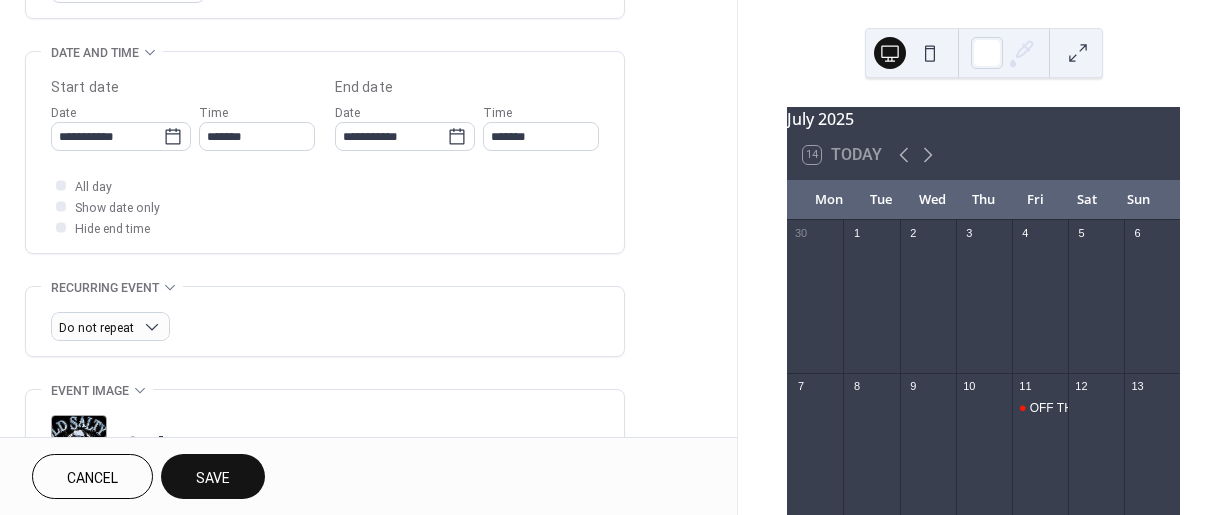 click on "Save" at bounding box center (213, 476) 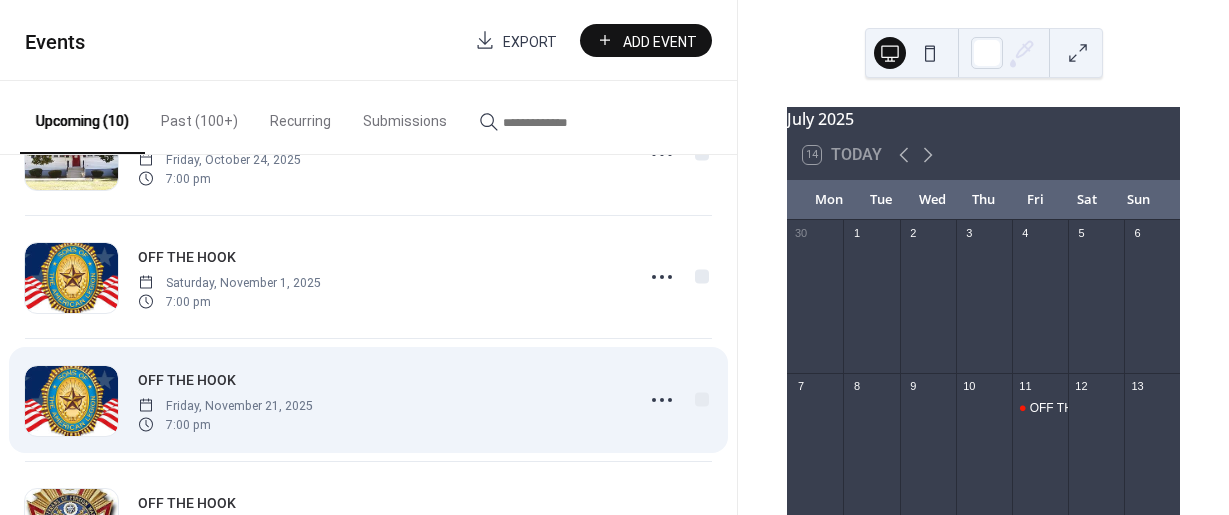 scroll, scrollTop: 829, scrollLeft: 0, axis: vertical 